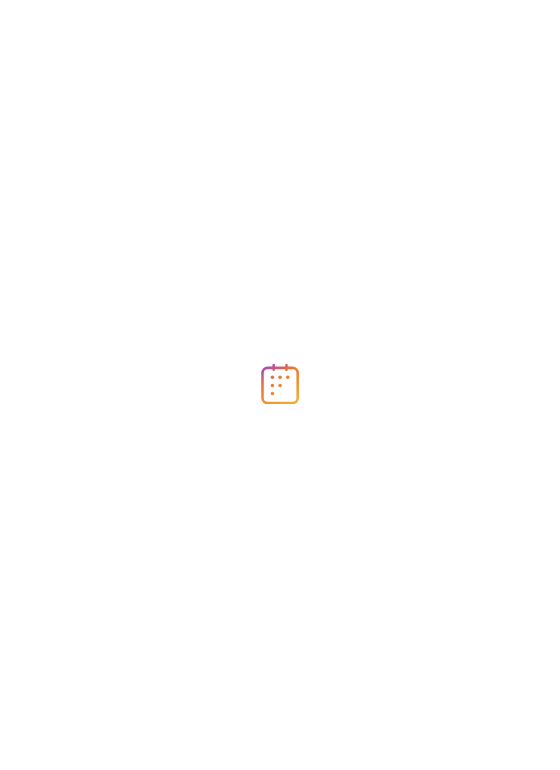 scroll, scrollTop: 0, scrollLeft: 0, axis: both 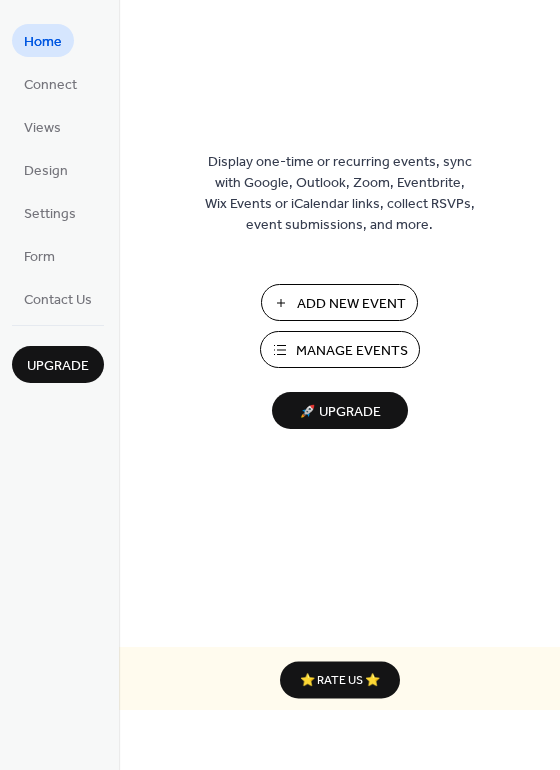 click on "Manage Events" at bounding box center (352, 351) 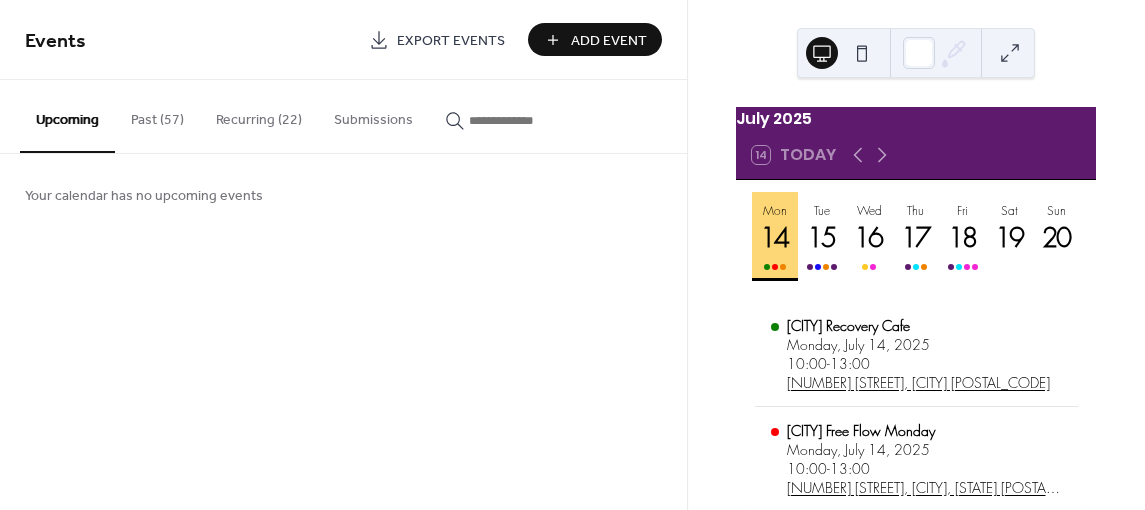 scroll, scrollTop: 0, scrollLeft: 0, axis: both 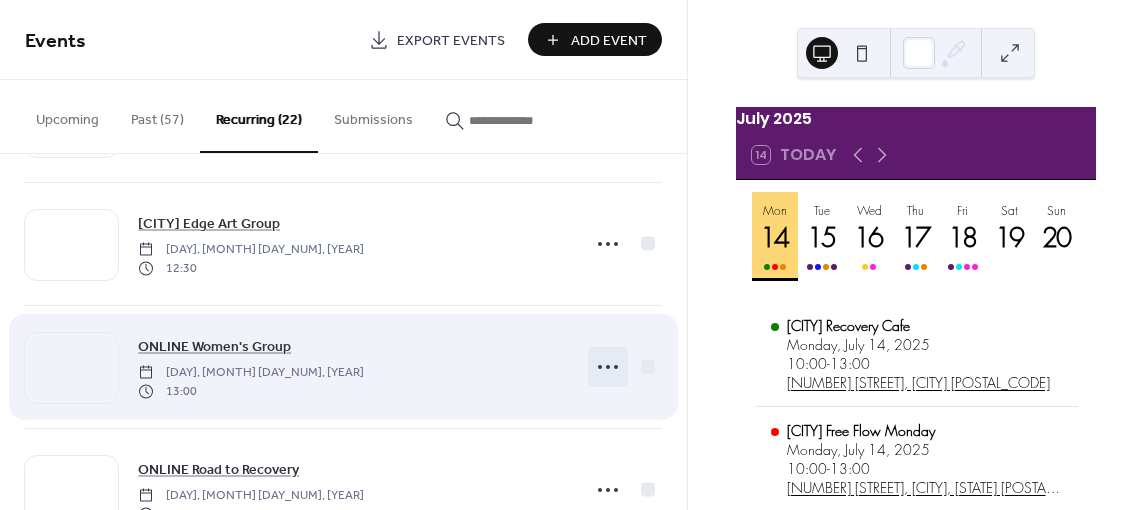 click 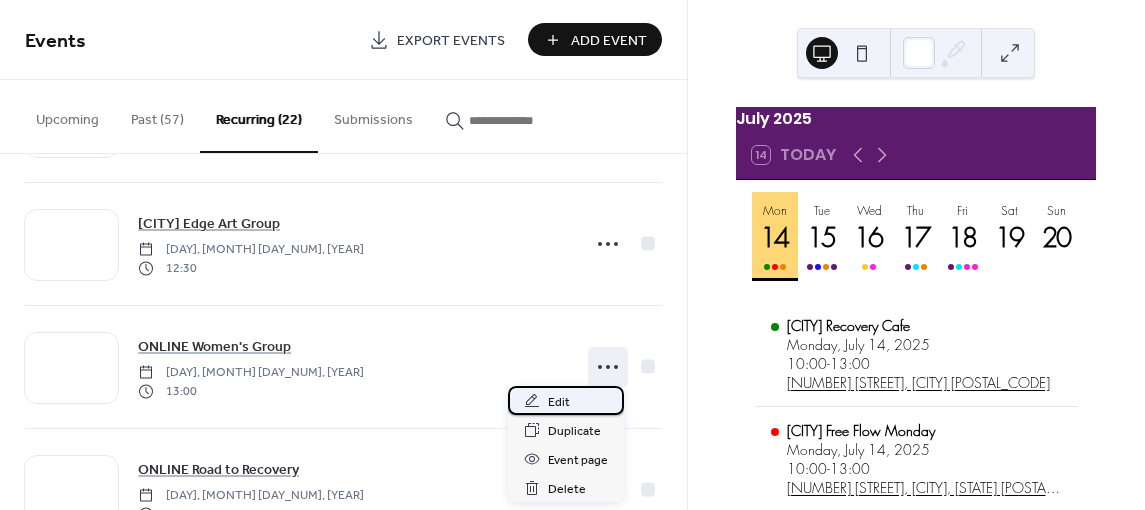 click on "Edit" at bounding box center (559, 402) 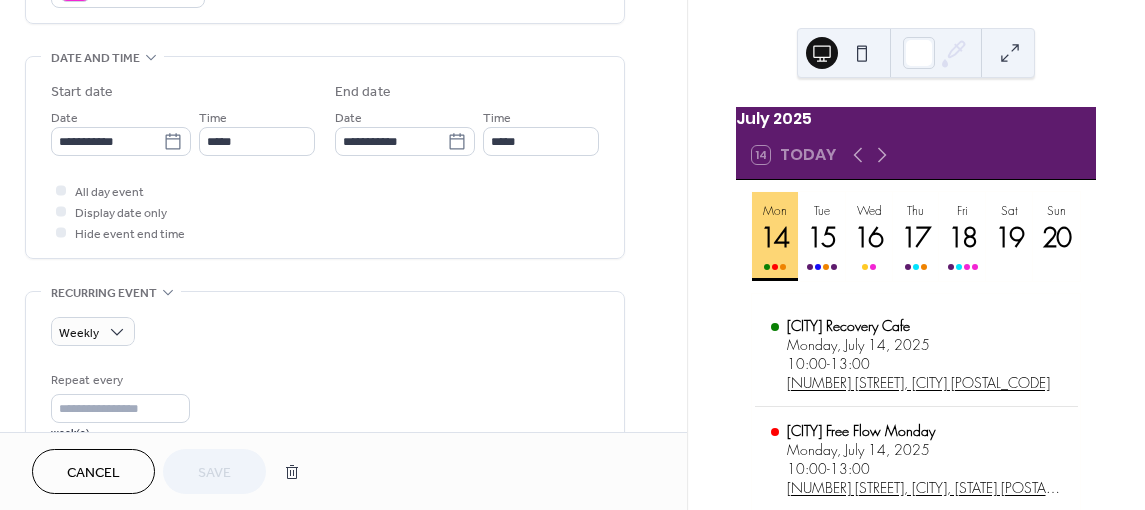 scroll, scrollTop: 700, scrollLeft: 0, axis: vertical 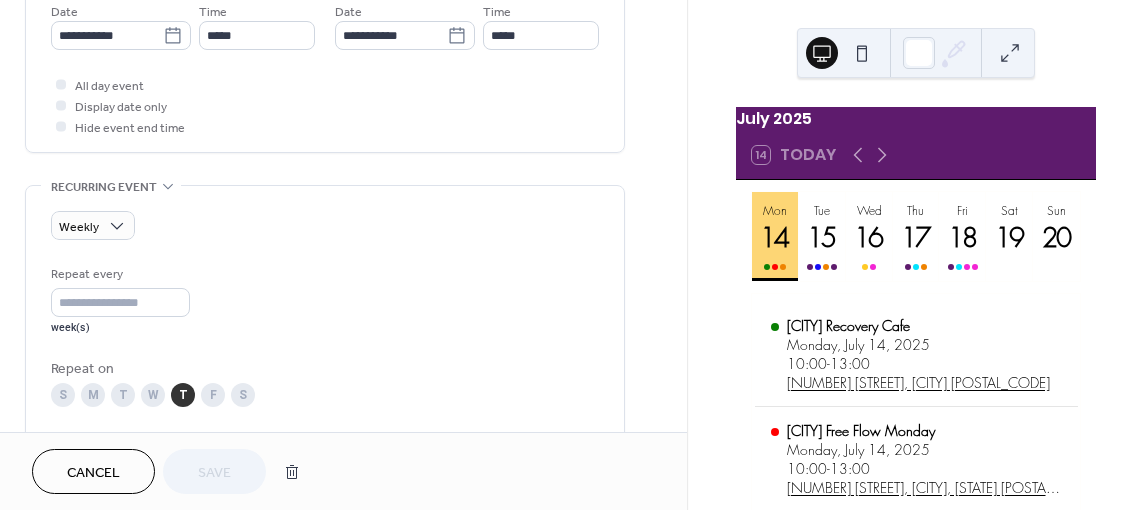 click on "W" at bounding box center (153, 395) 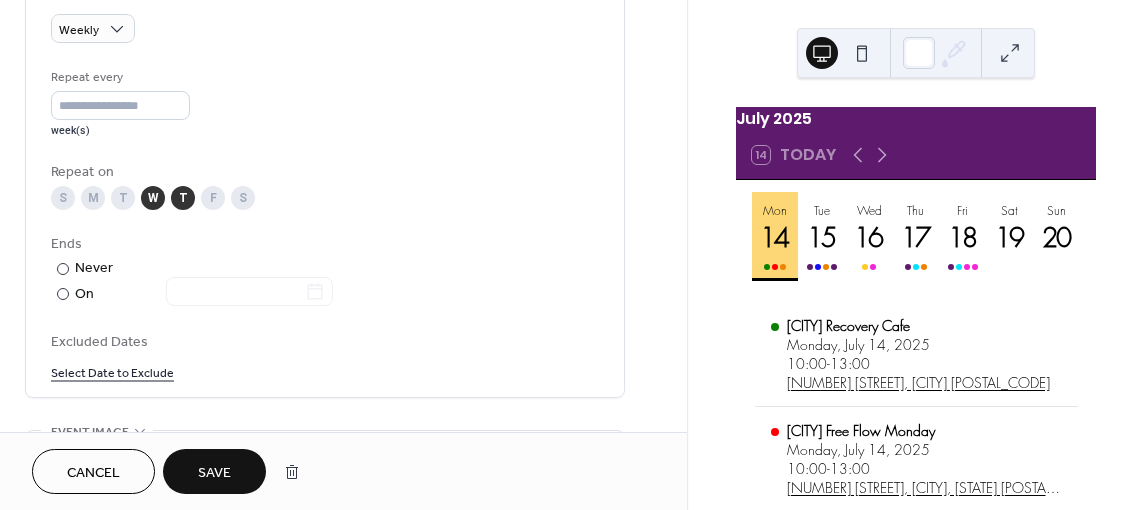 scroll, scrollTop: 900, scrollLeft: 0, axis: vertical 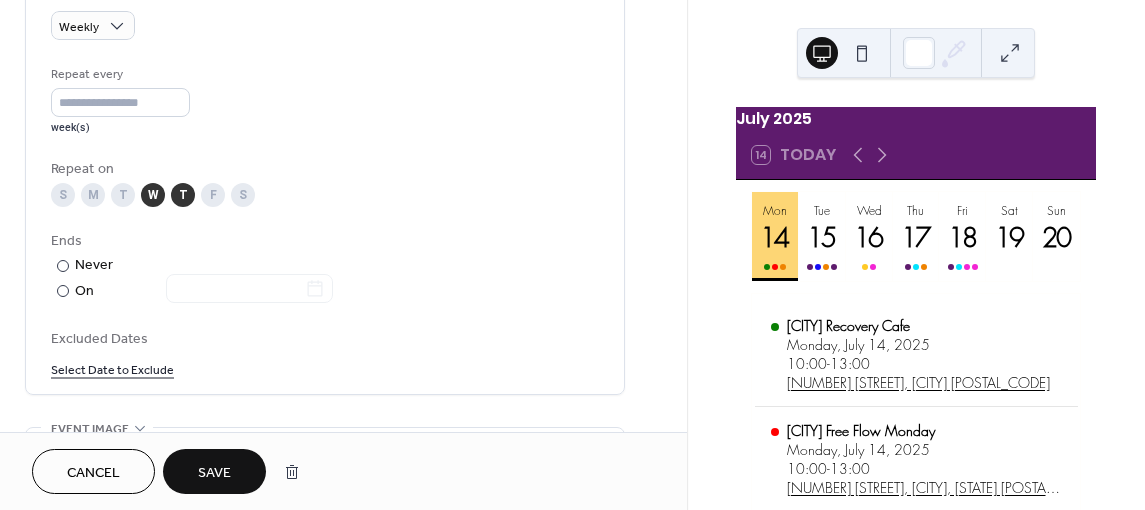 click on "T" at bounding box center (183, 195) 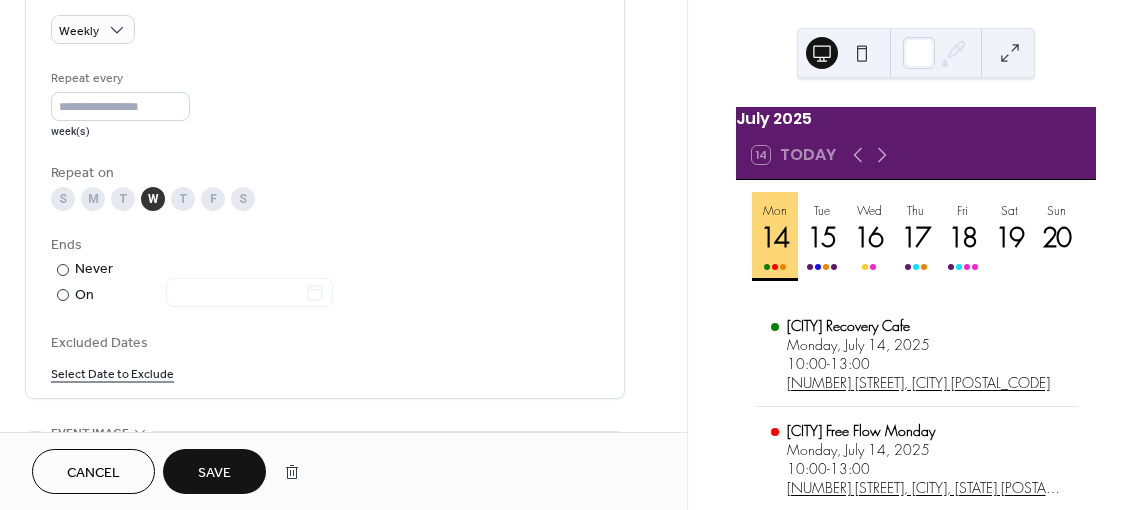 scroll, scrollTop: 900, scrollLeft: 0, axis: vertical 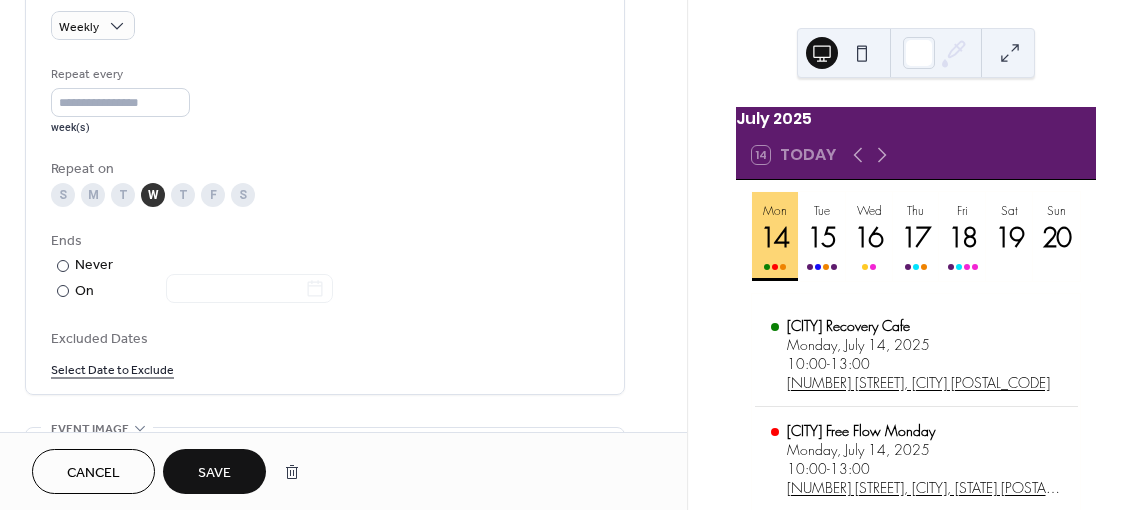 click on "Save" at bounding box center (214, 473) 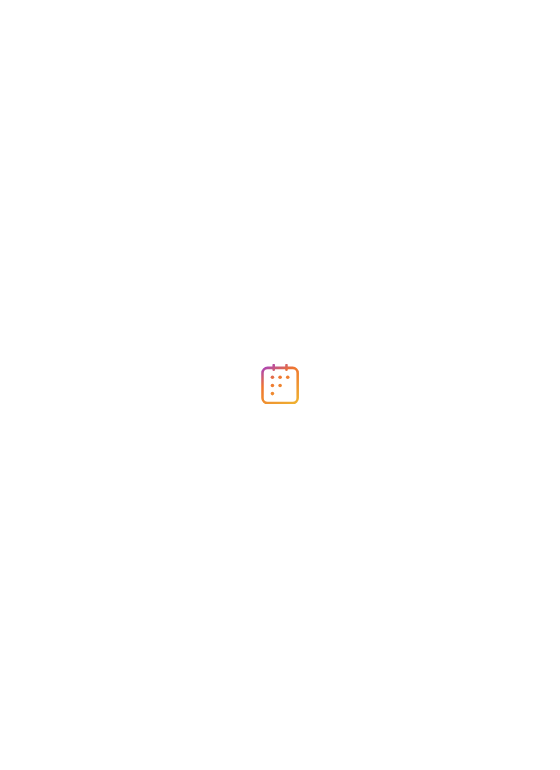 scroll, scrollTop: 0, scrollLeft: 0, axis: both 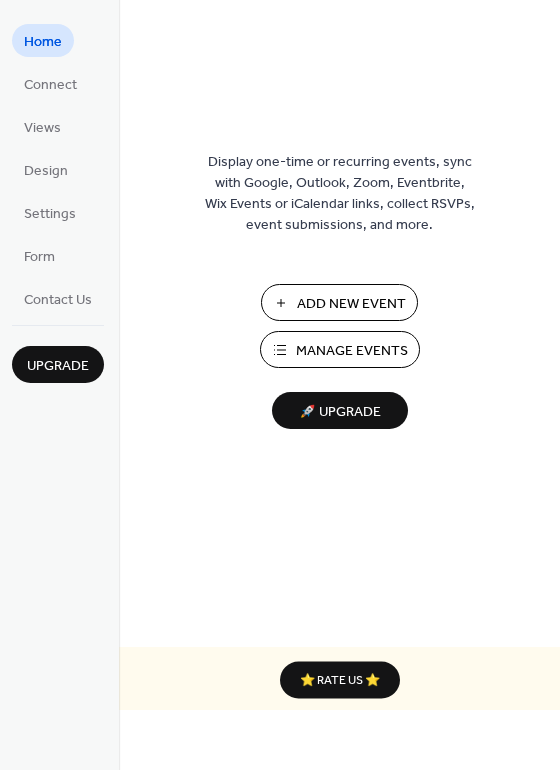 click on "Manage Events" at bounding box center [352, 351] 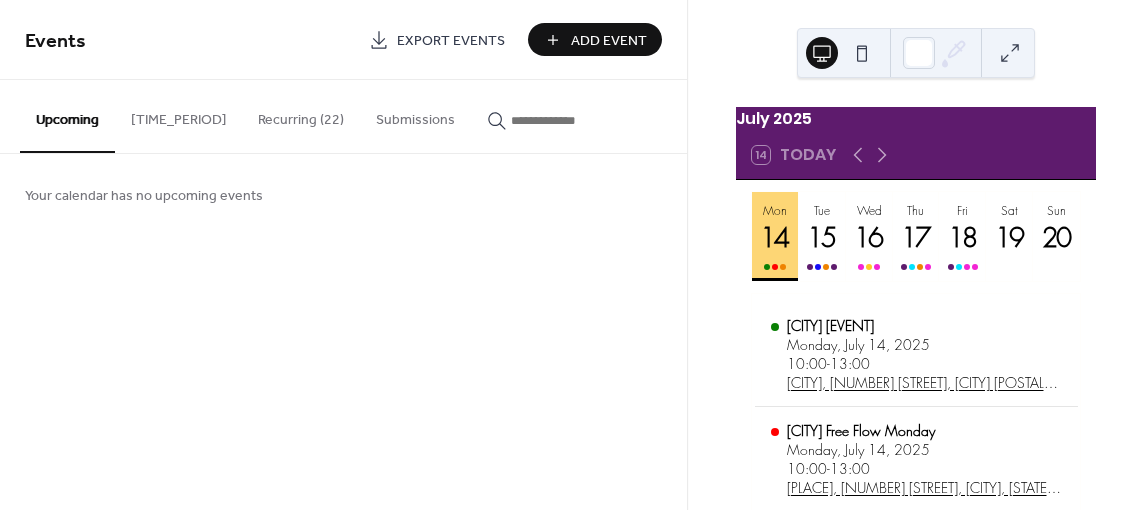 scroll, scrollTop: 0, scrollLeft: 0, axis: both 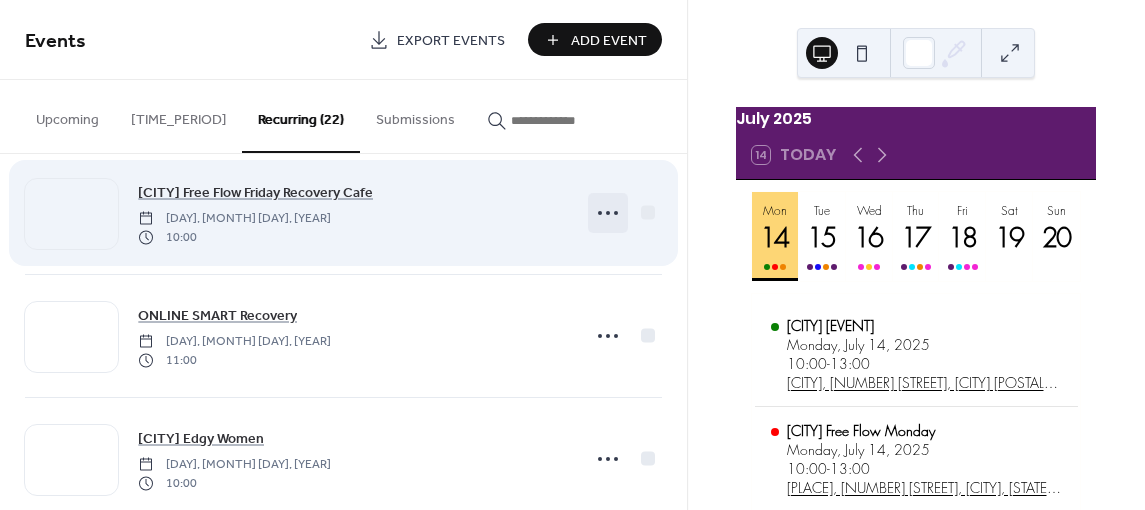 click 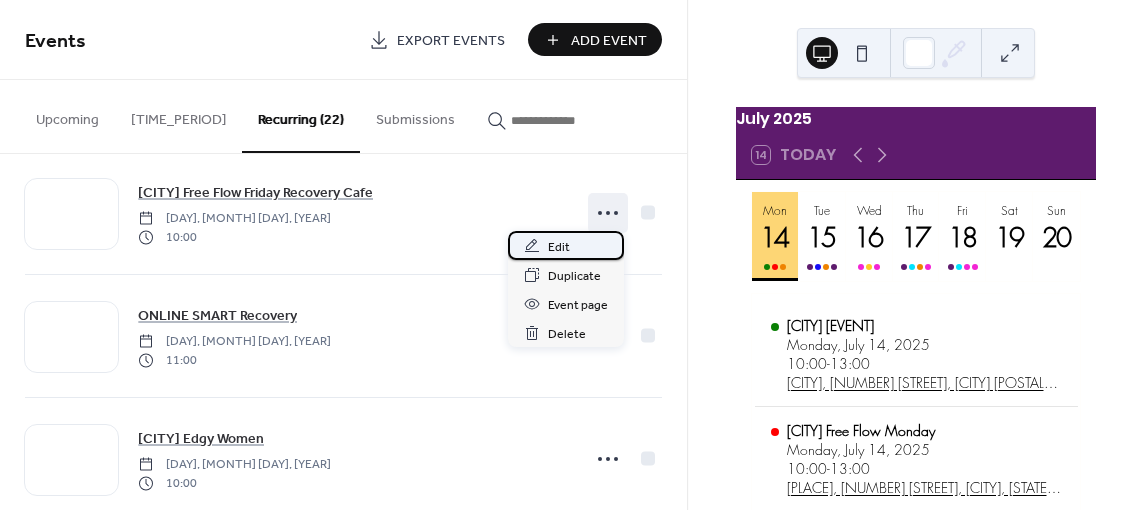 click on "Edit" at bounding box center (559, 247) 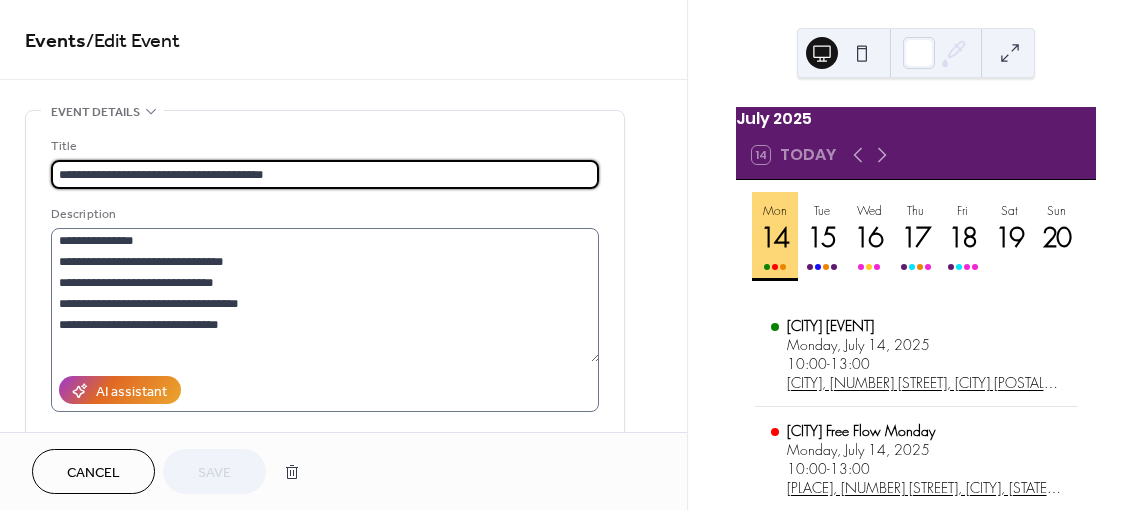 scroll, scrollTop: 0, scrollLeft: 0, axis: both 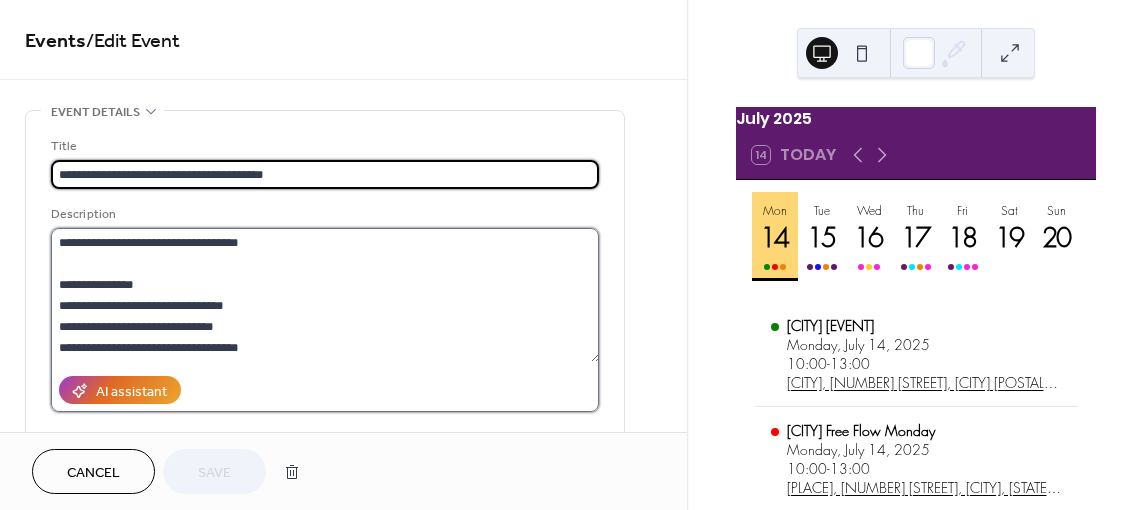 click on "**********" at bounding box center [325, 295] 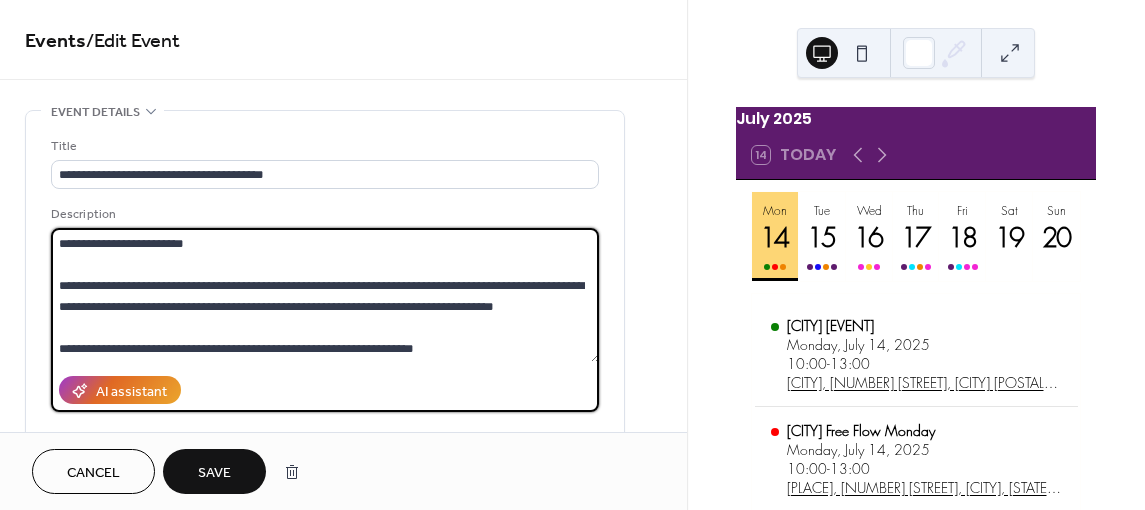 scroll, scrollTop: 294, scrollLeft: 0, axis: vertical 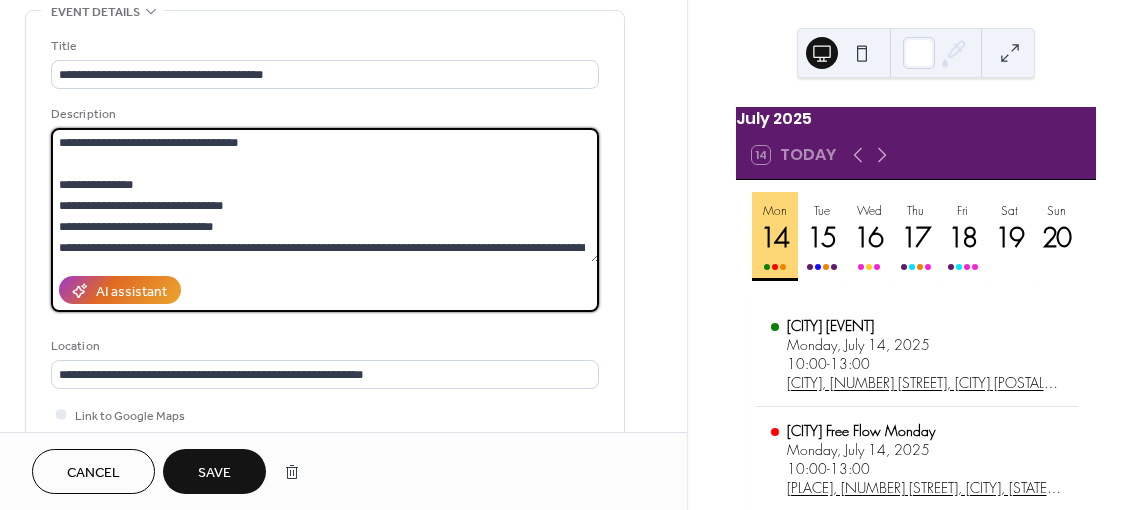 type on "**********" 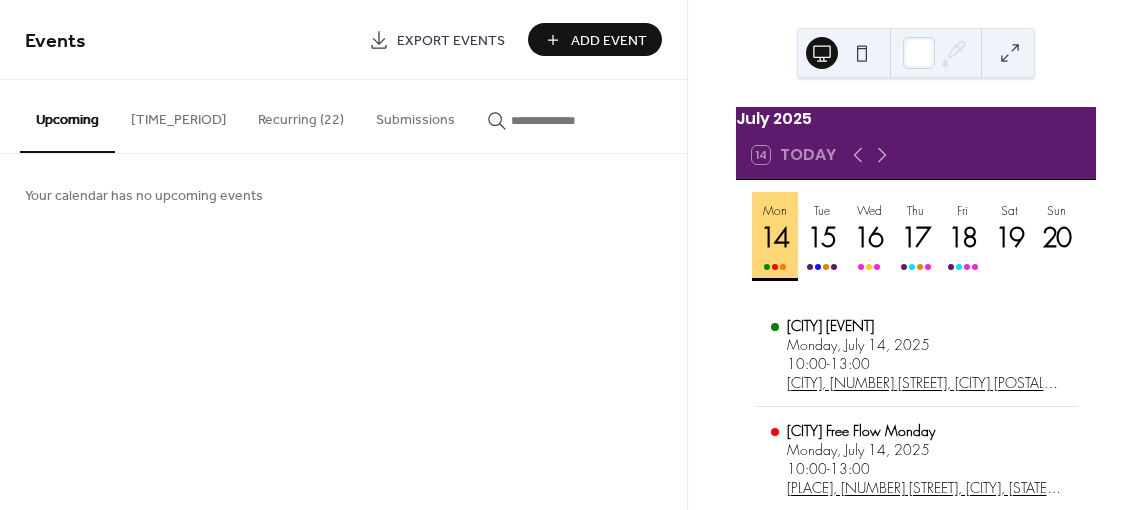 click on "[TIME_PERIOD]" at bounding box center (178, 115) 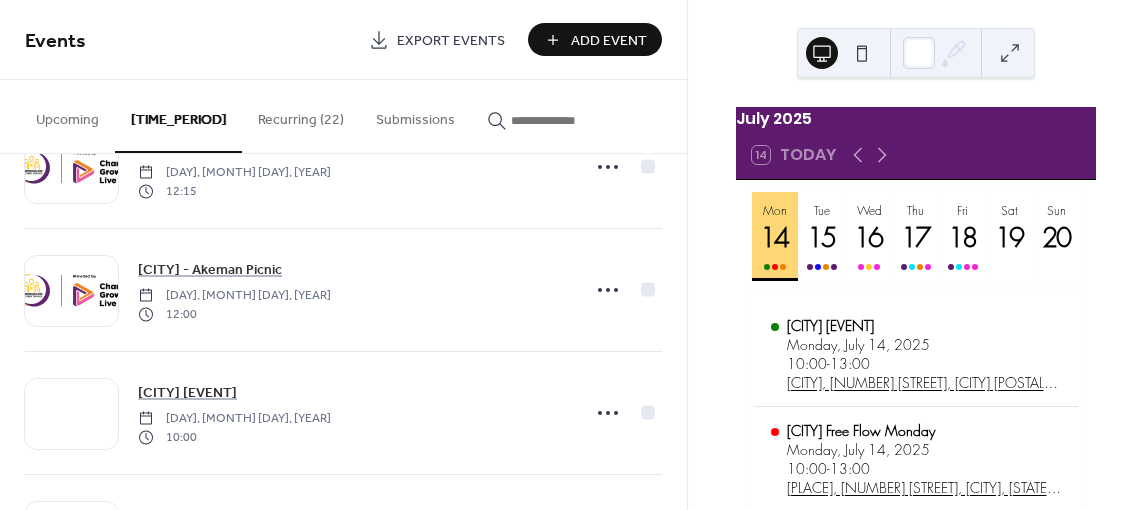 scroll, scrollTop: 4483, scrollLeft: 0, axis: vertical 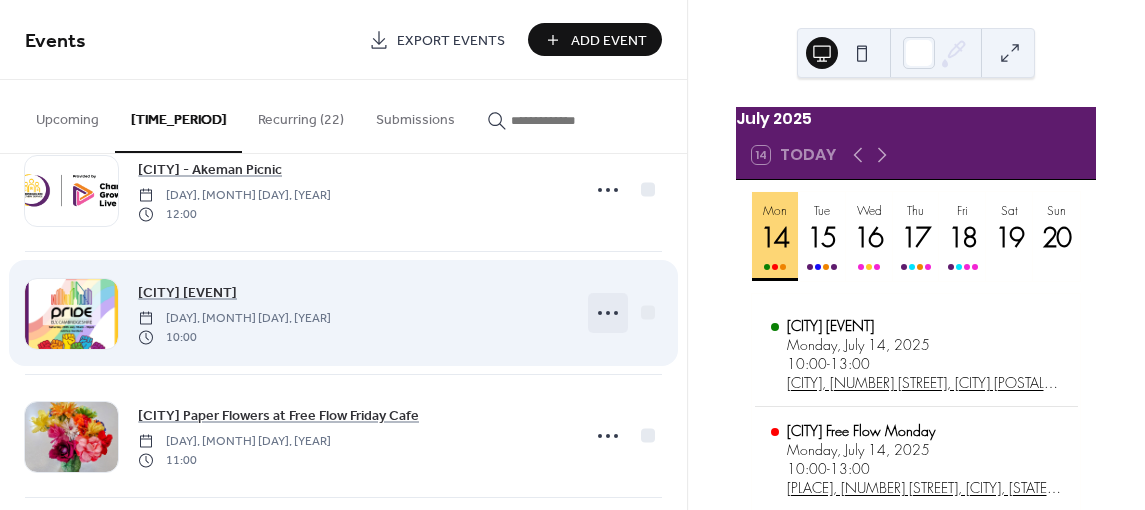 click 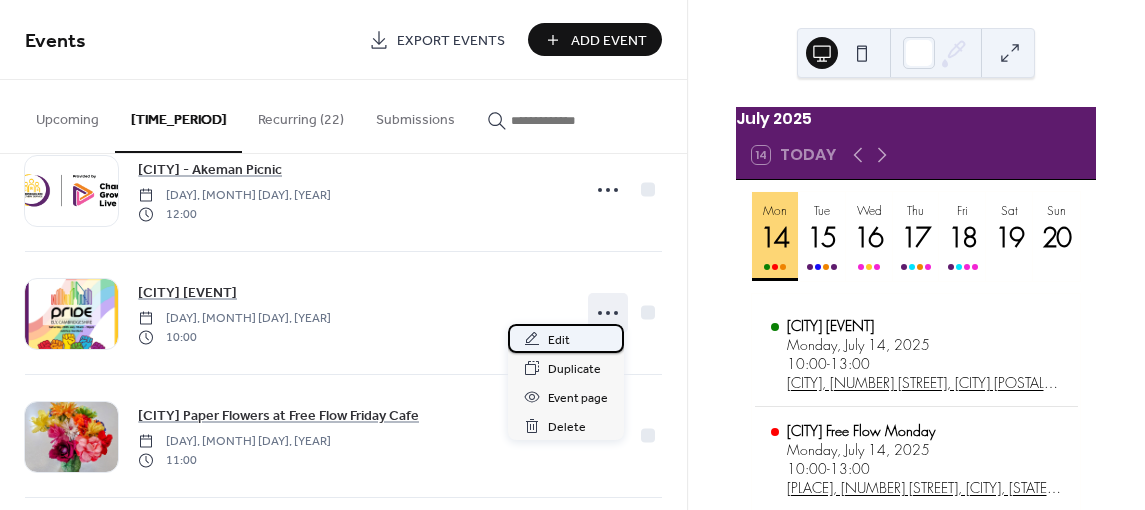 click on "Edit" at bounding box center [559, 340] 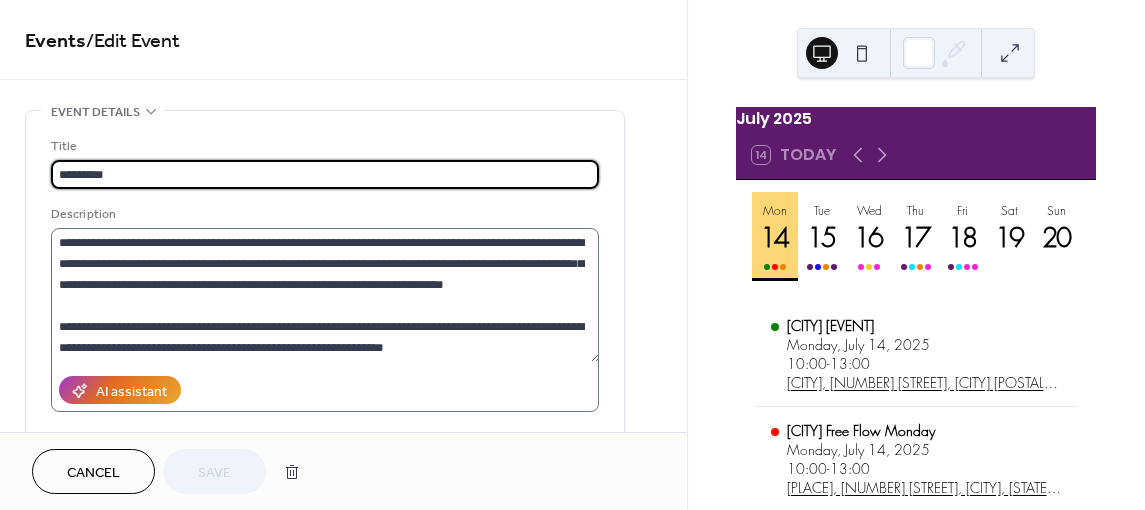 scroll, scrollTop: 100, scrollLeft: 0, axis: vertical 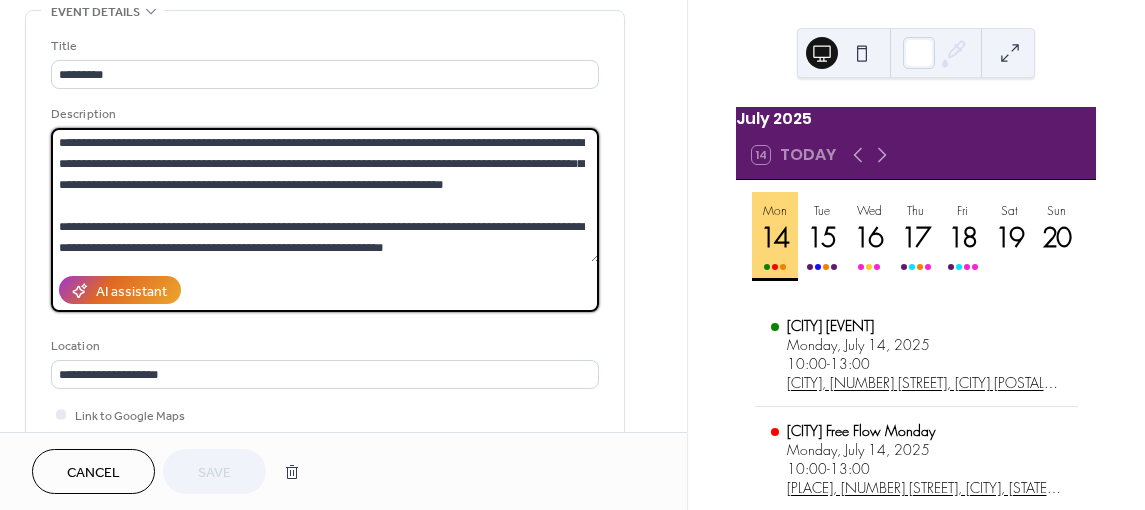 drag, startPoint x: 475, startPoint y: 234, endPoint x: 429, endPoint y: 240, distance: 46.389652 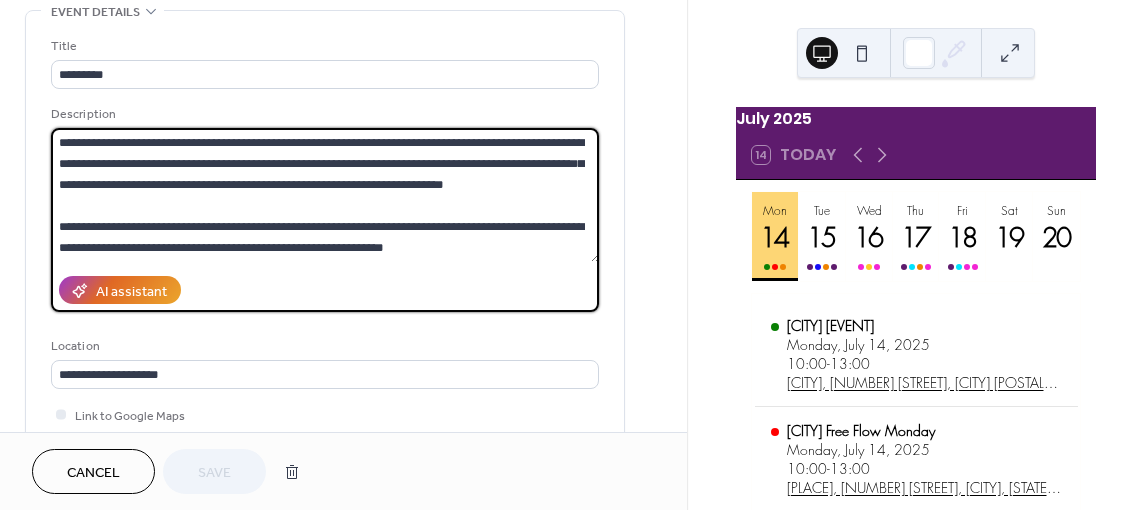 drag, startPoint x: 467, startPoint y: 241, endPoint x: 216, endPoint y: 228, distance: 251.33643 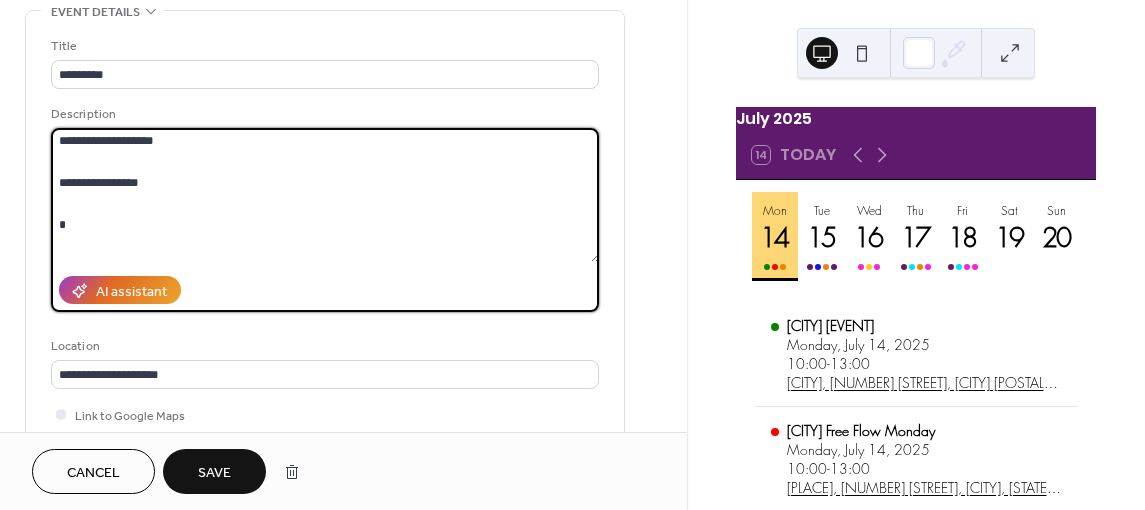 scroll, scrollTop: 28, scrollLeft: 0, axis: vertical 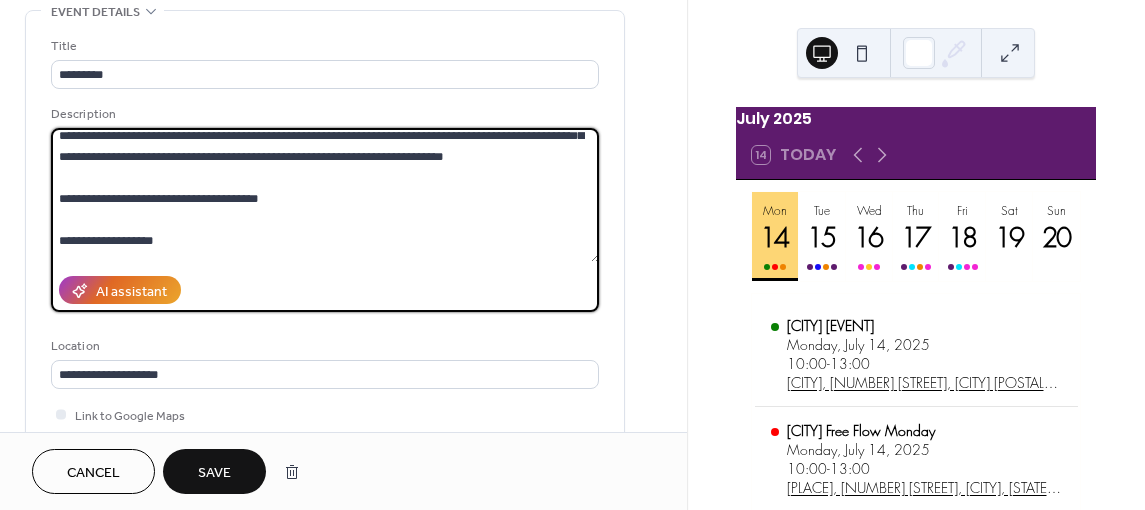 click on "**********" at bounding box center (325, 195) 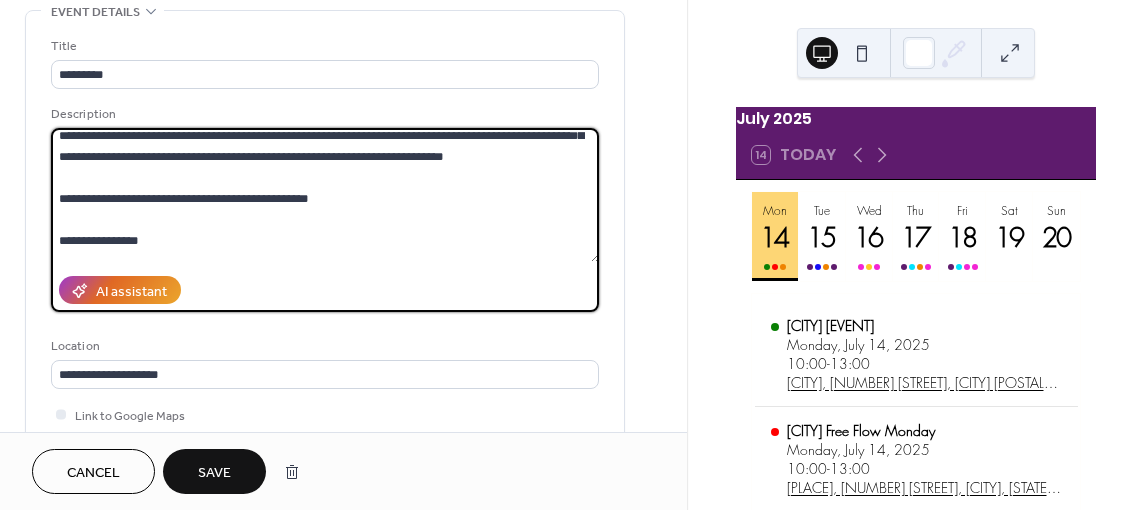 click on "**********" at bounding box center (325, 195) 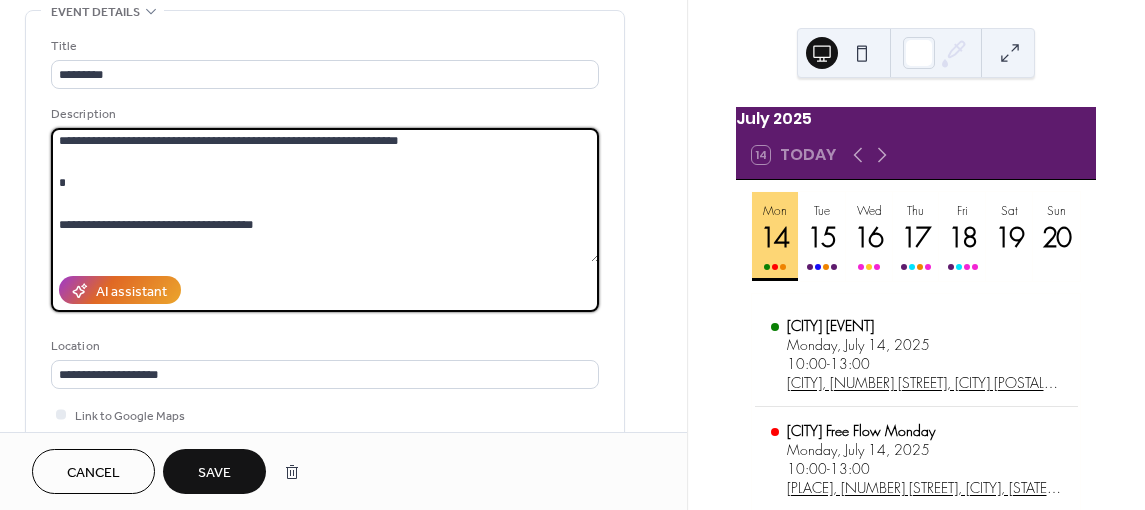 scroll, scrollTop: 128, scrollLeft: 0, axis: vertical 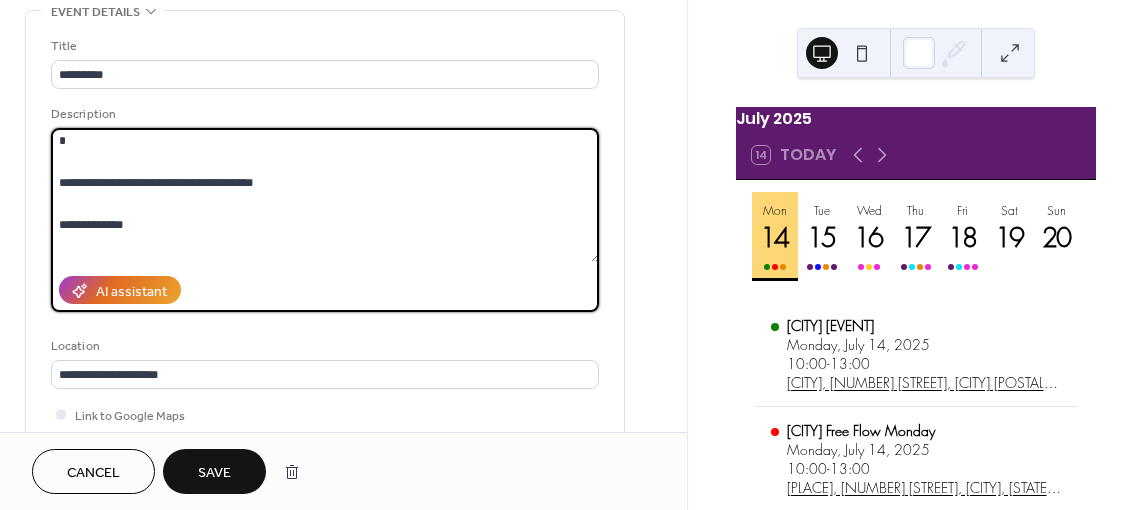 click on "**********" at bounding box center (325, 195) 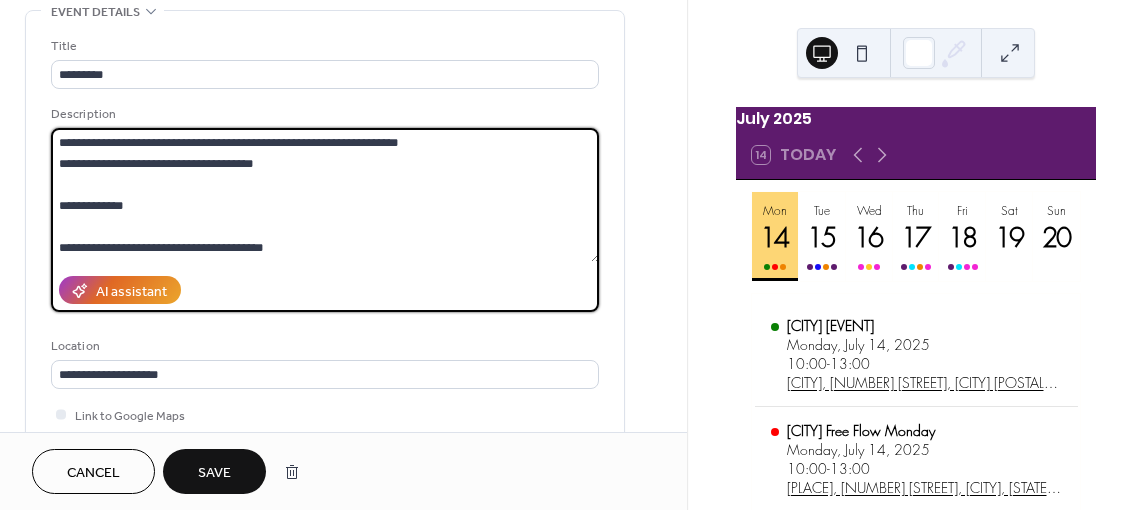 scroll, scrollTop: 66, scrollLeft: 0, axis: vertical 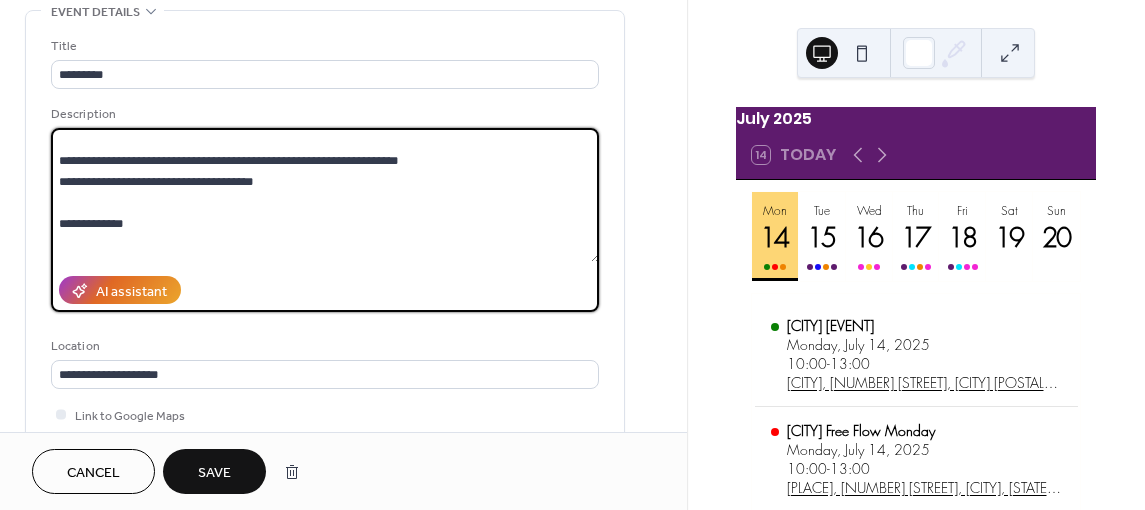 click on "**********" at bounding box center [325, 195] 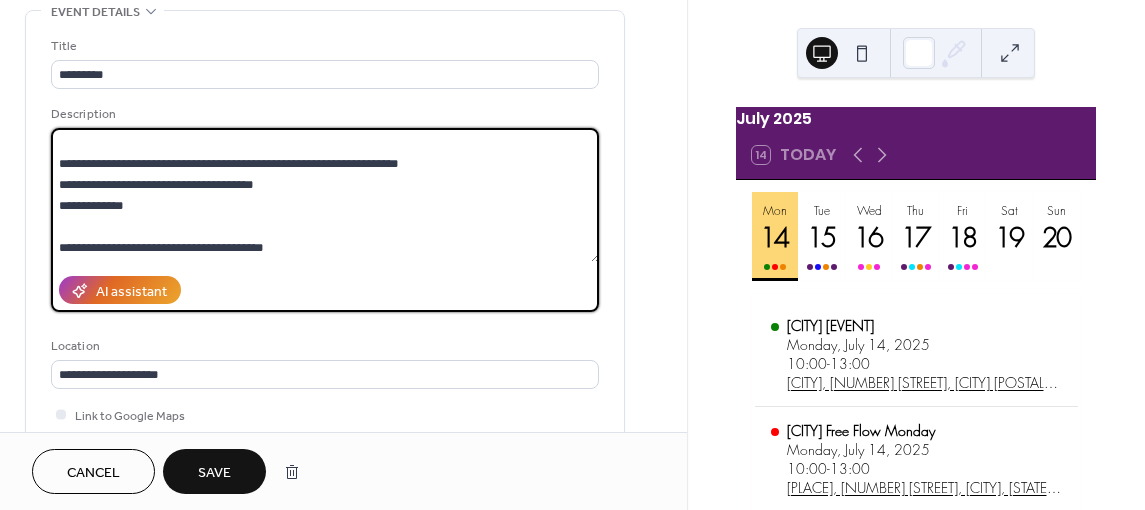 scroll, scrollTop: 63, scrollLeft: 0, axis: vertical 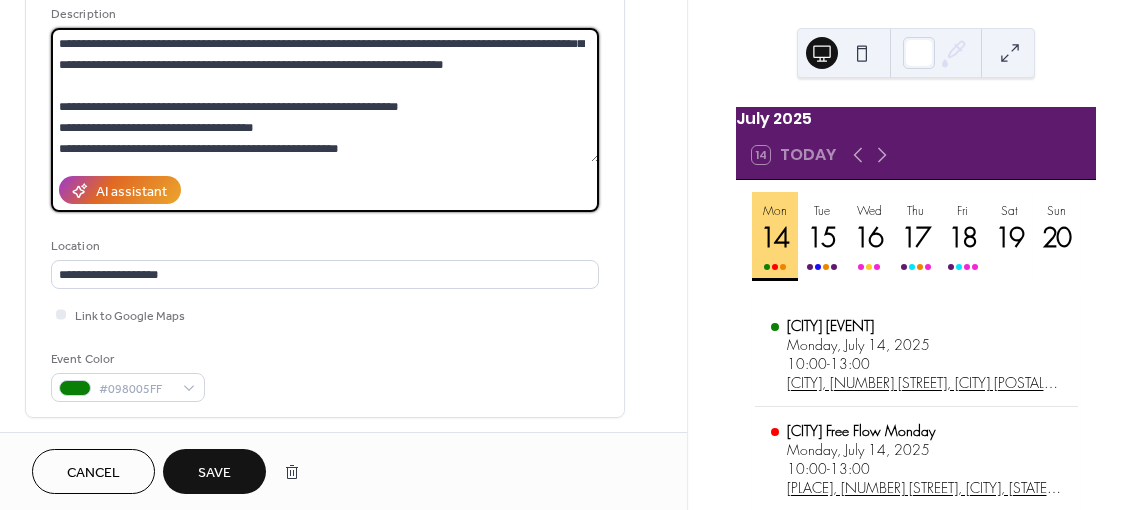 click on "**********" at bounding box center [325, 95] 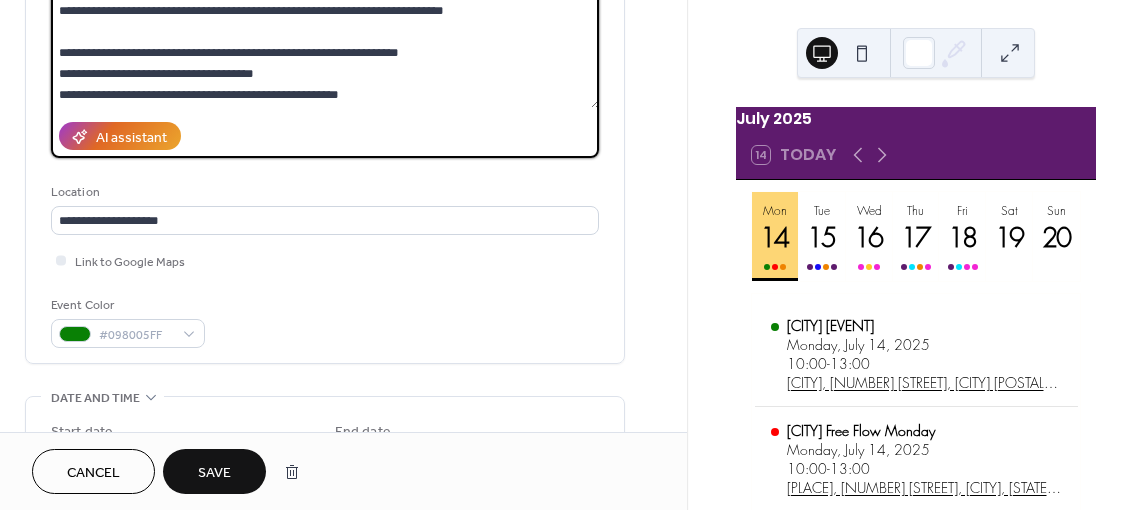scroll, scrollTop: 300, scrollLeft: 0, axis: vertical 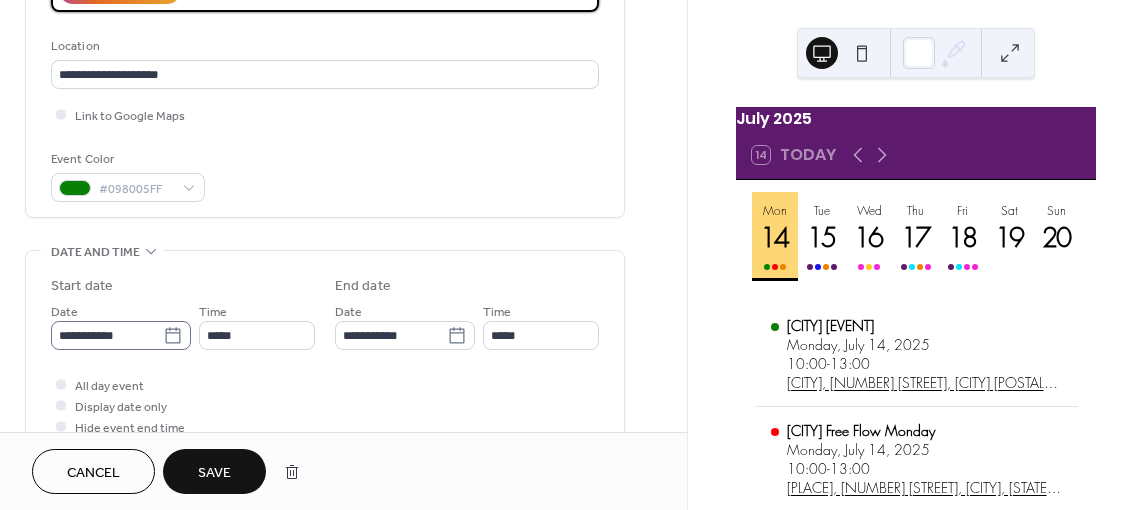 type on "**********" 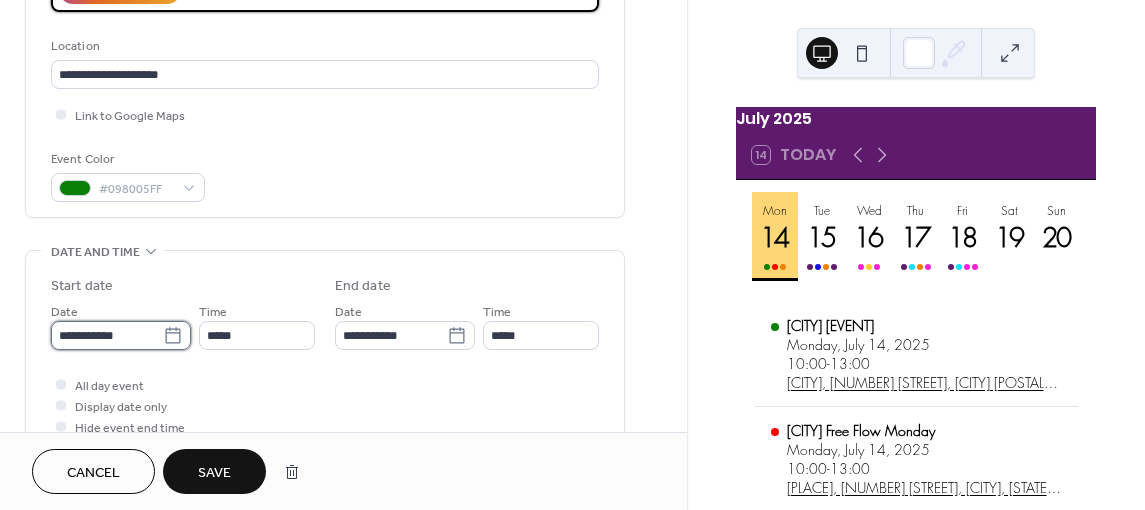 click on "**********" at bounding box center (107, 335) 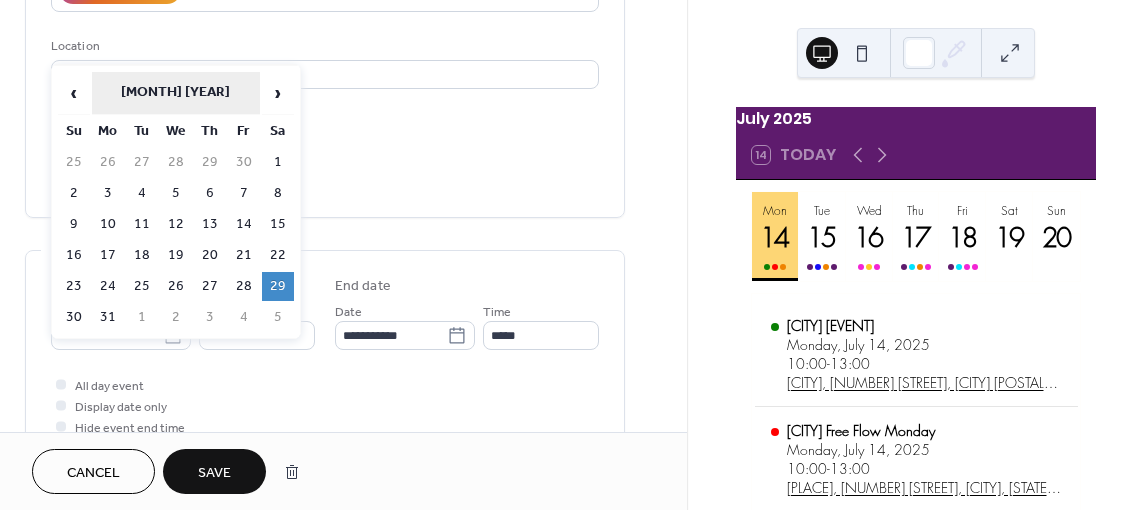 click on "[MONTH] [YEAR]" at bounding box center [176, 93] 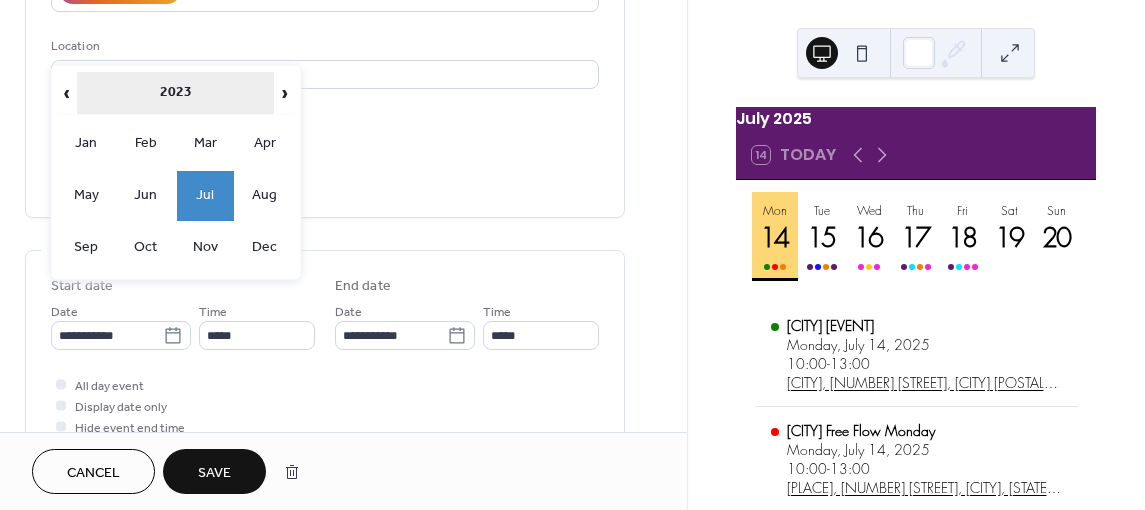 click on "2023" at bounding box center (175, 93) 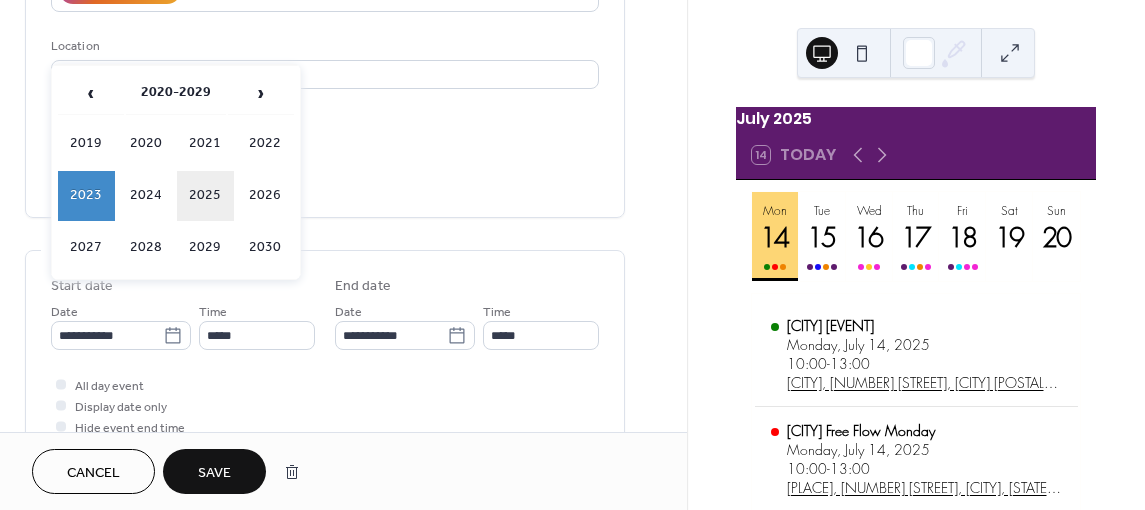 click on "2025" at bounding box center [206, 196] 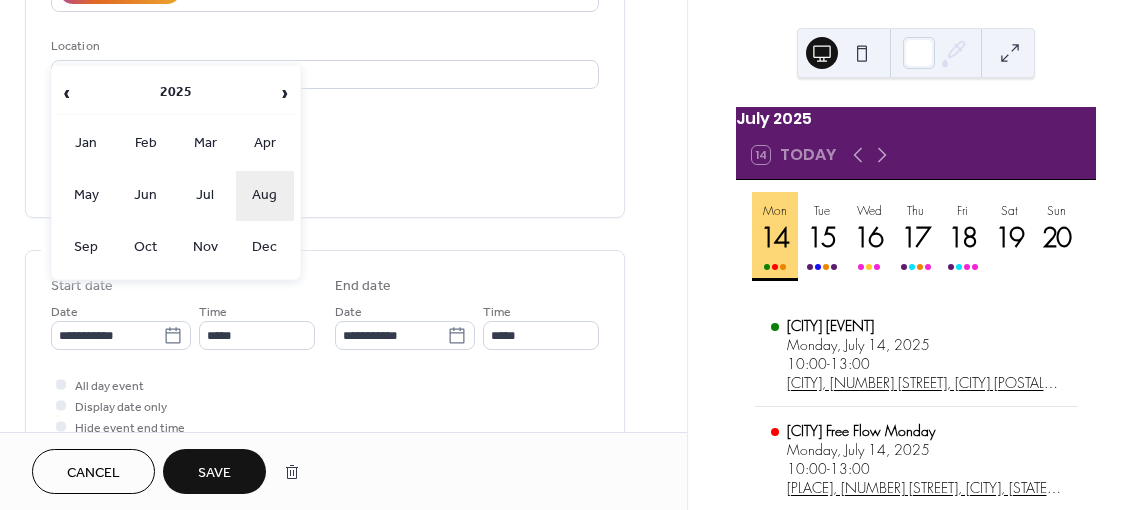 click on "Aug" at bounding box center [265, 196] 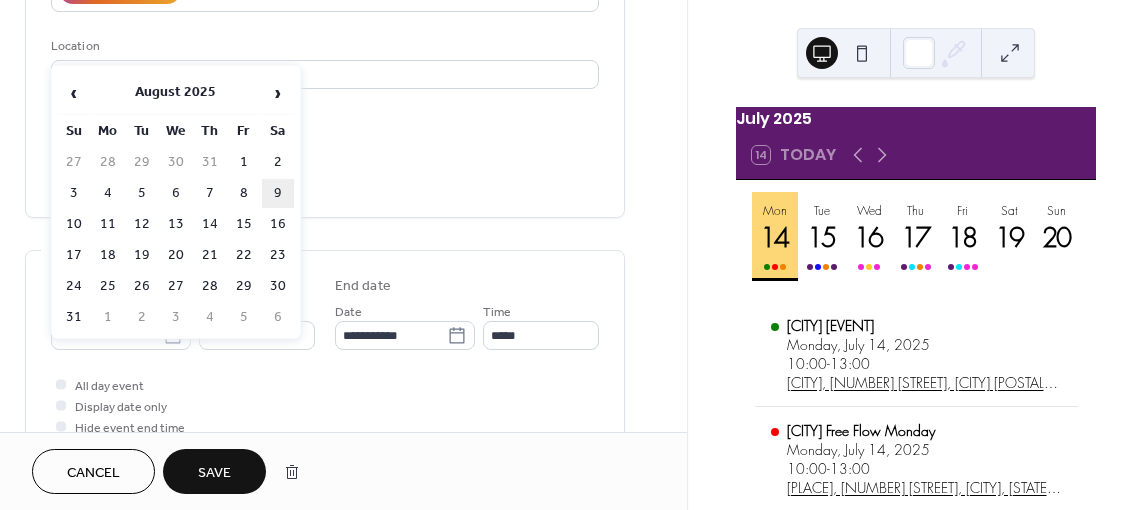 click on "9" at bounding box center [278, 193] 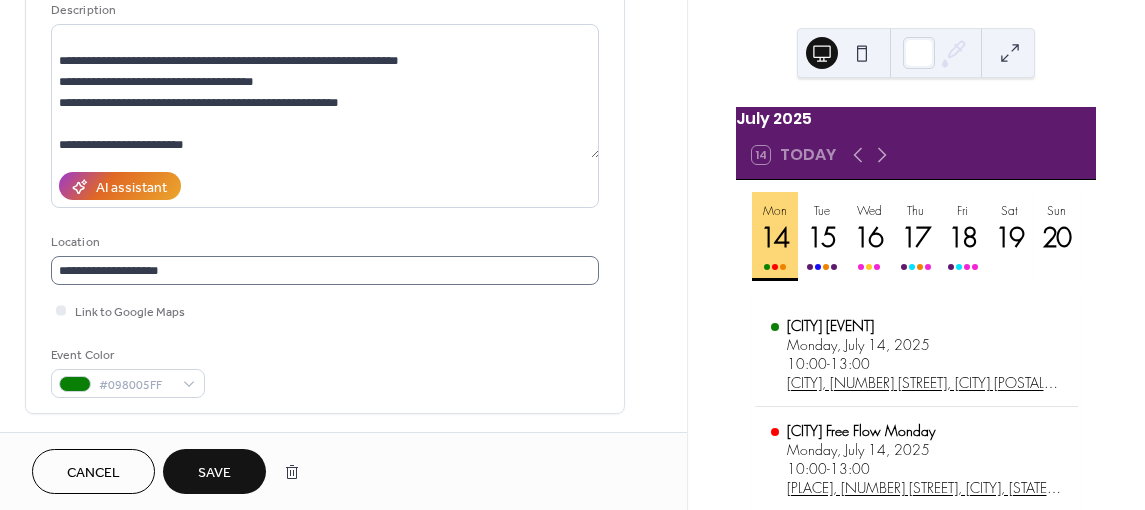 scroll, scrollTop: 200, scrollLeft: 0, axis: vertical 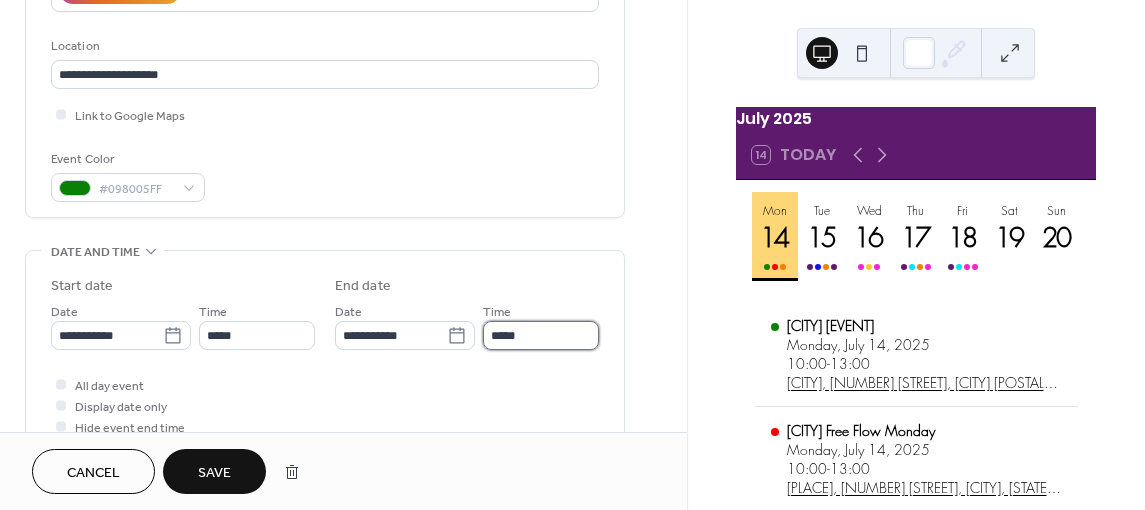 click on "*****" at bounding box center (541, 335) 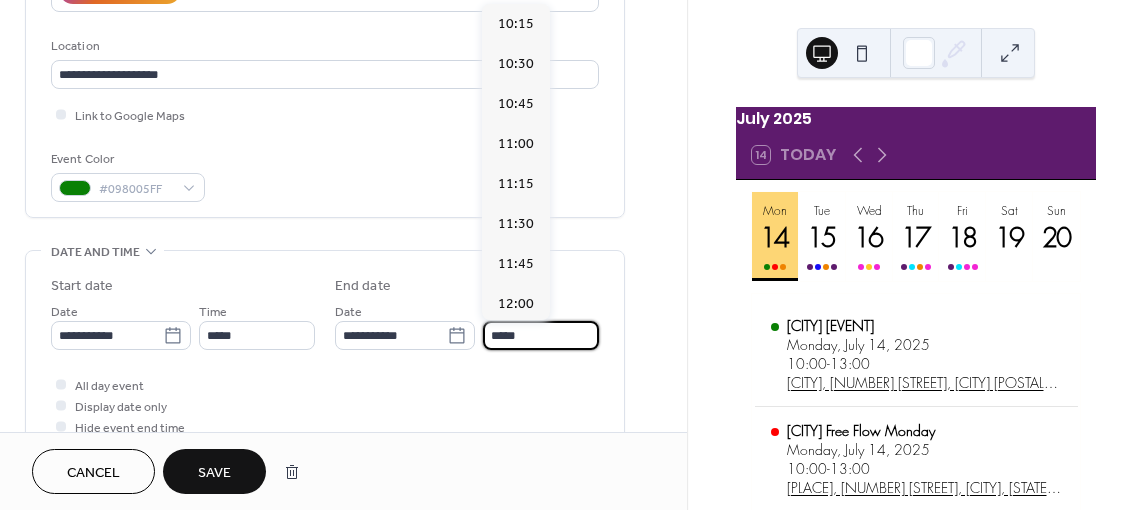 scroll, scrollTop: 766, scrollLeft: 0, axis: vertical 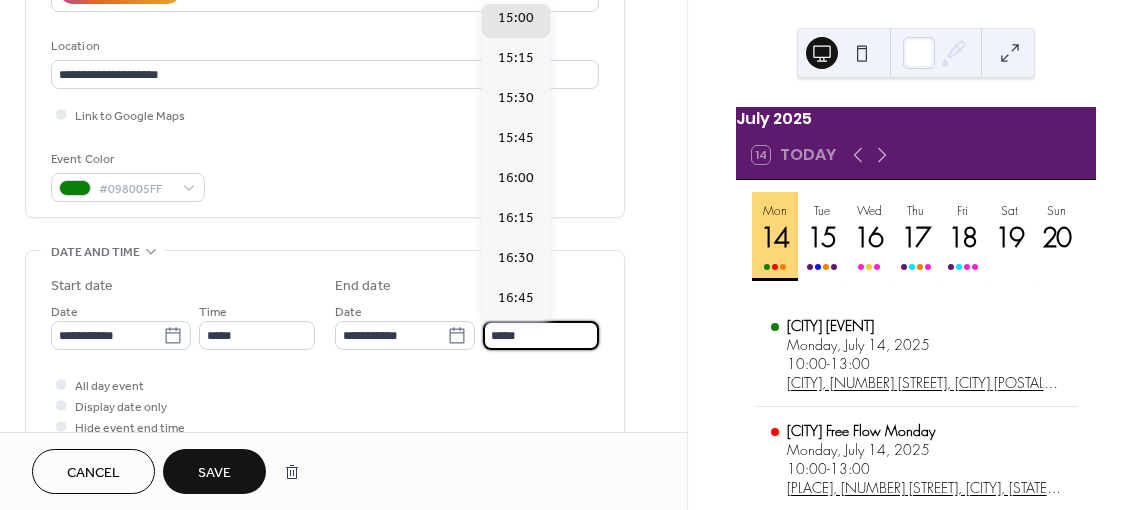 click on "**********" at bounding box center (325, 351) 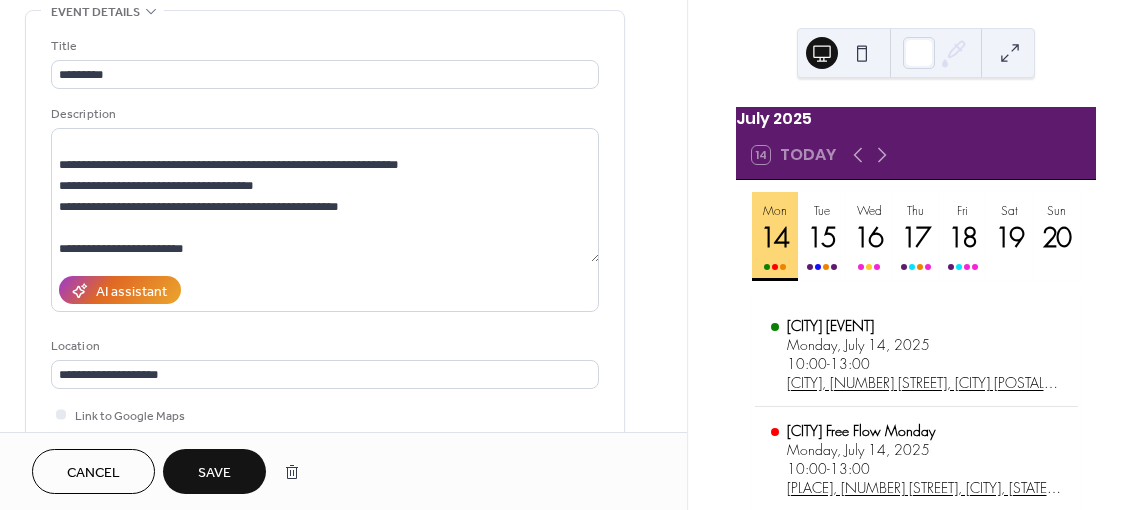scroll, scrollTop: 200, scrollLeft: 0, axis: vertical 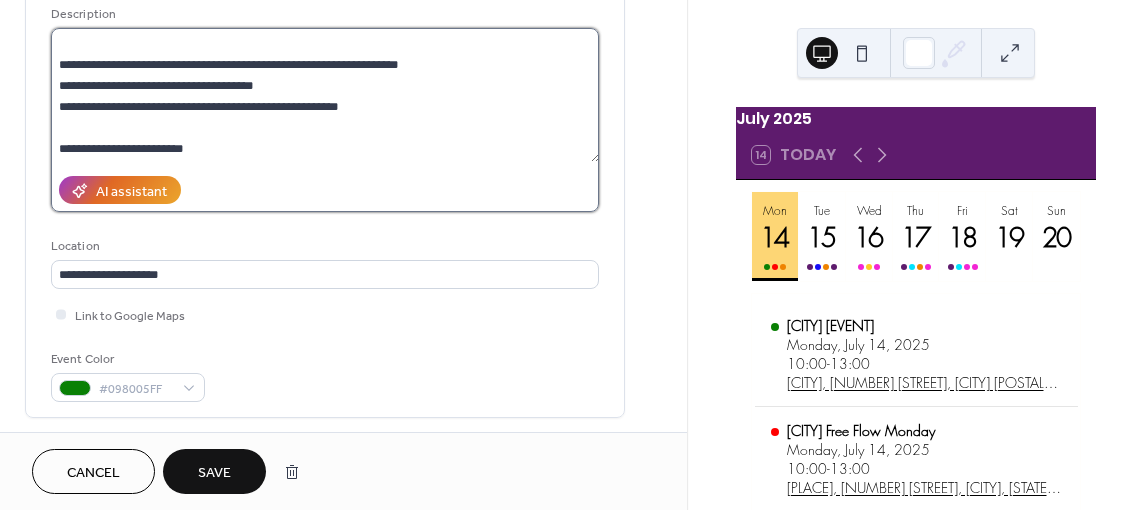 click on "**********" at bounding box center (325, 95) 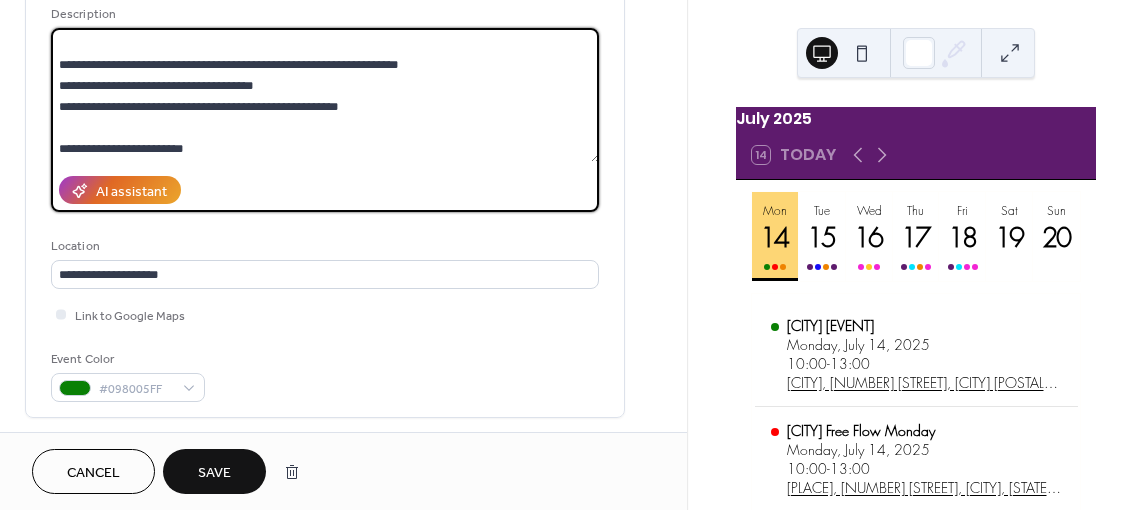 click on "**********" at bounding box center [325, 95] 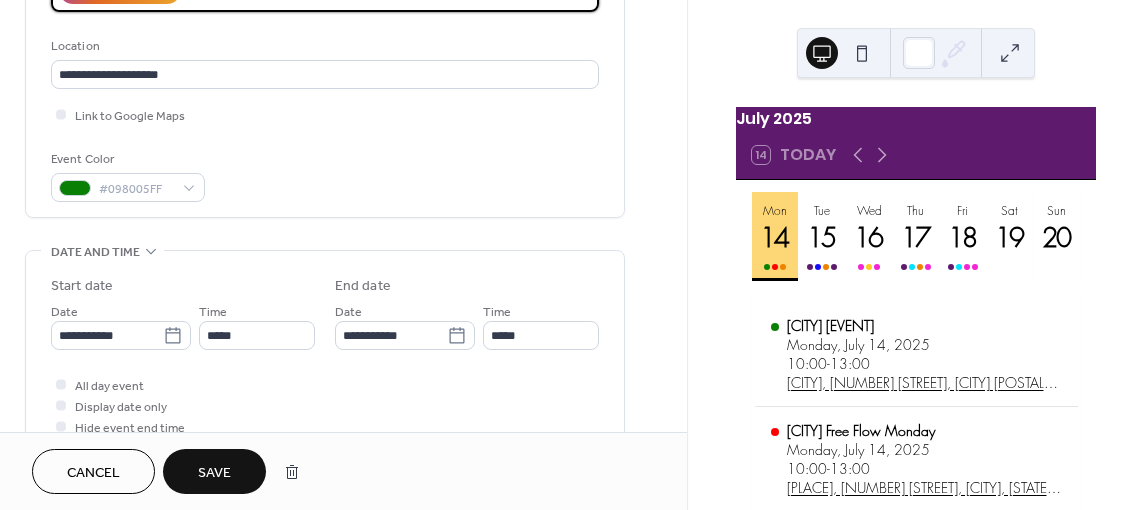scroll, scrollTop: 500, scrollLeft: 0, axis: vertical 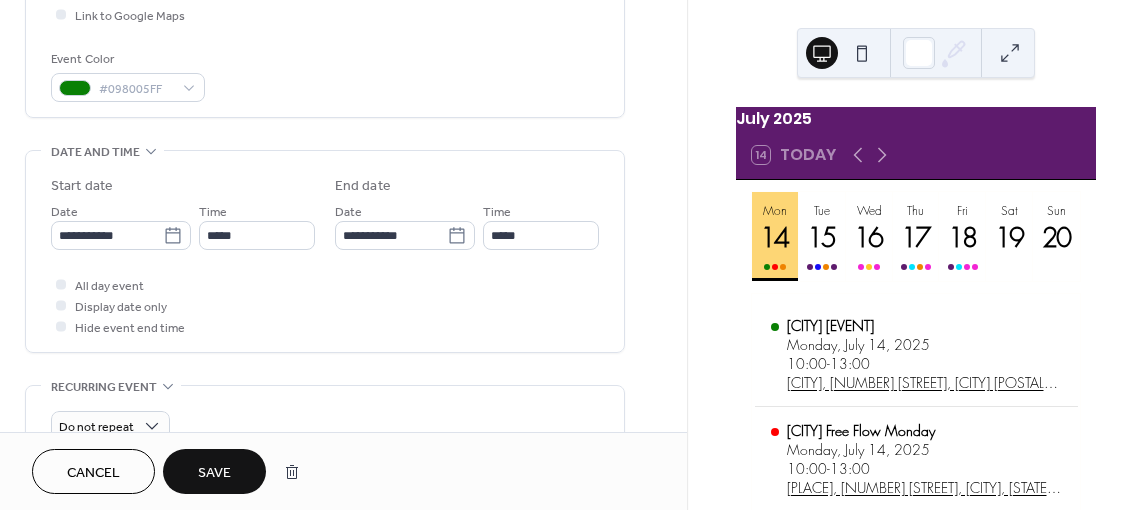 type on "**********" 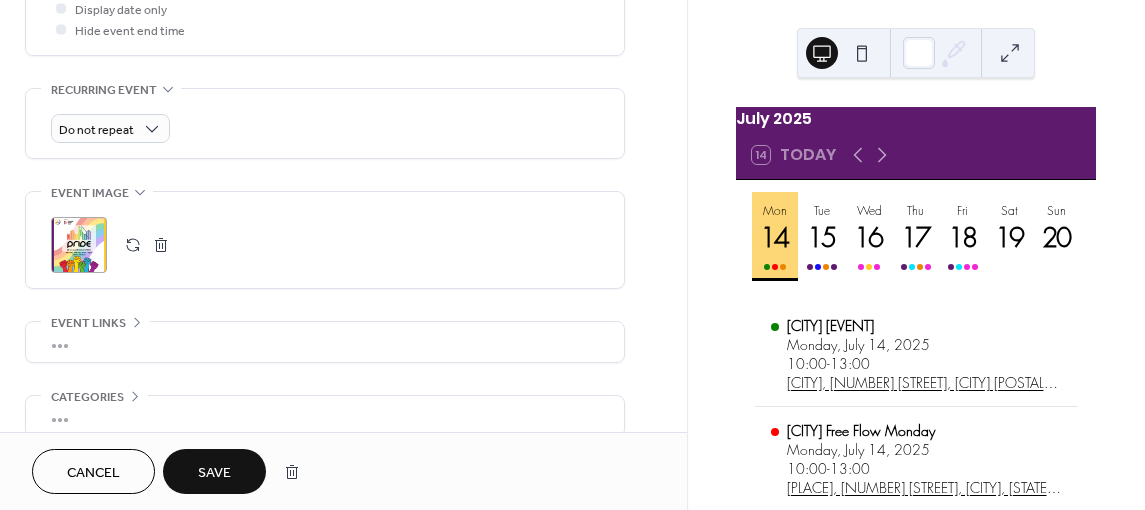 scroll, scrollTop: 800, scrollLeft: 0, axis: vertical 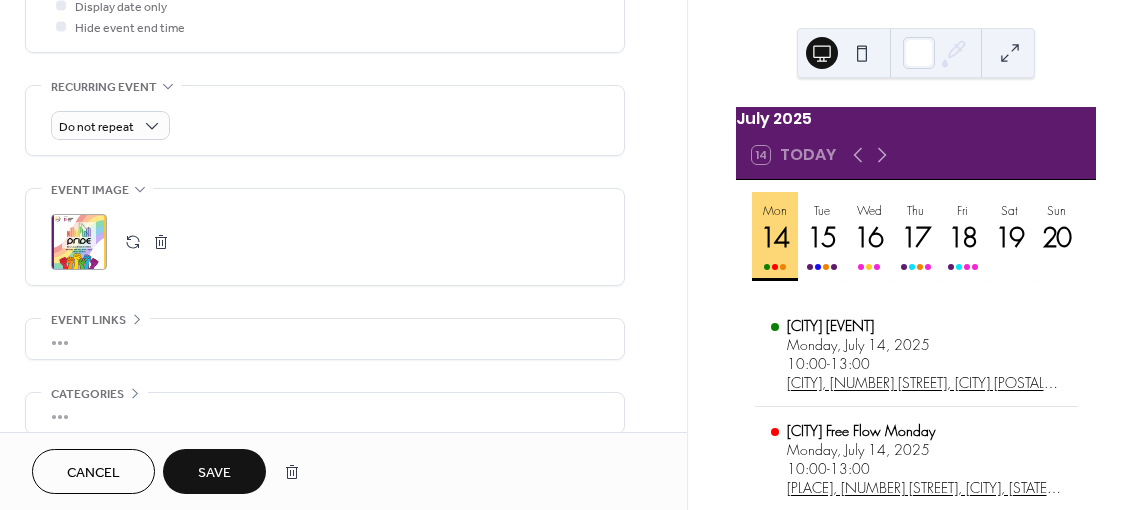 click at bounding box center [133, 242] 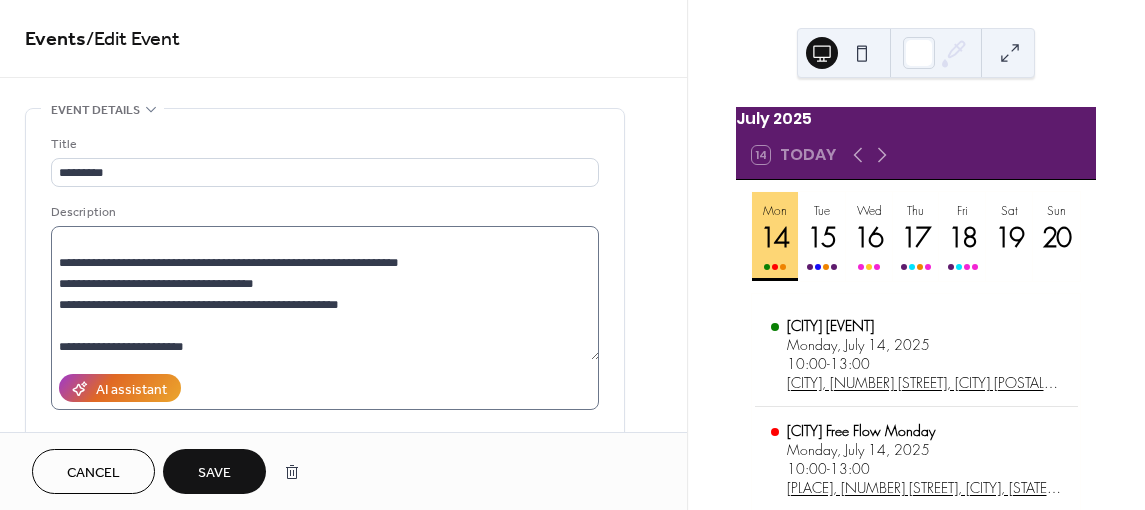 scroll, scrollTop: 0, scrollLeft: 0, axis: both 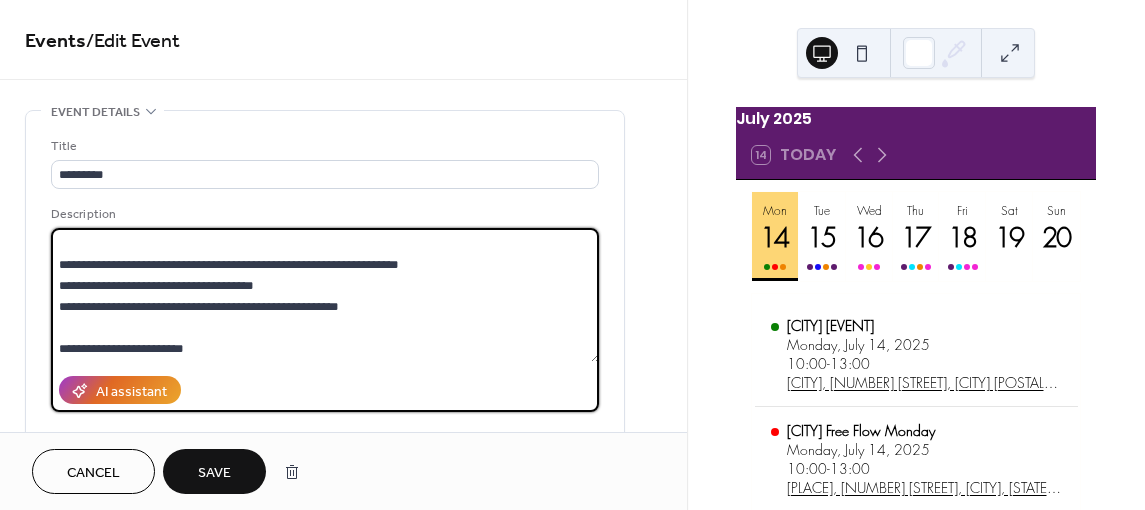 click on "**********" at bounding box center (325, 295) 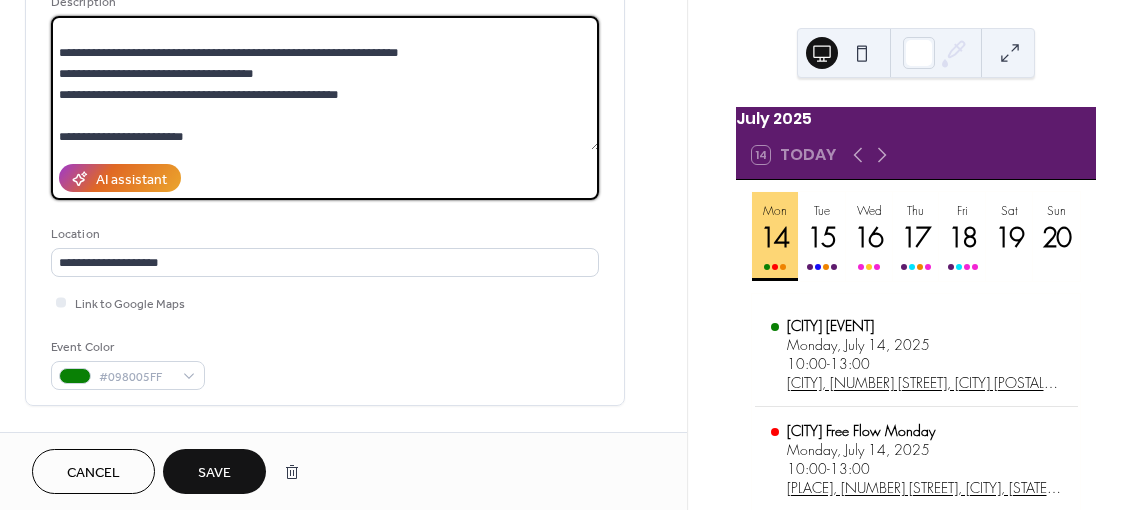 scroll, scrollTop: 300, scrollLeft: 0, axis: vertical 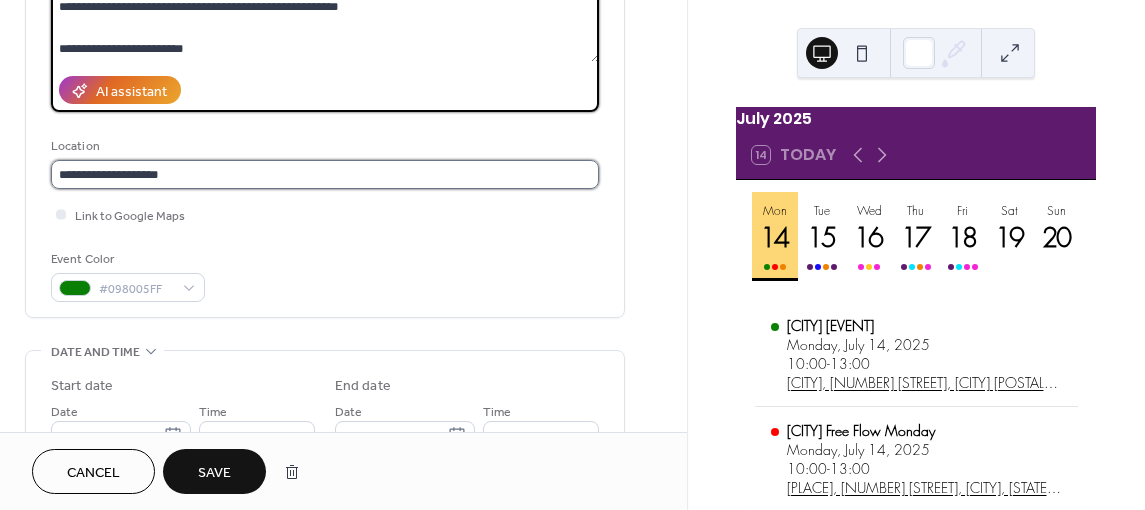 click on "**********" at bounding box center [325, 174] 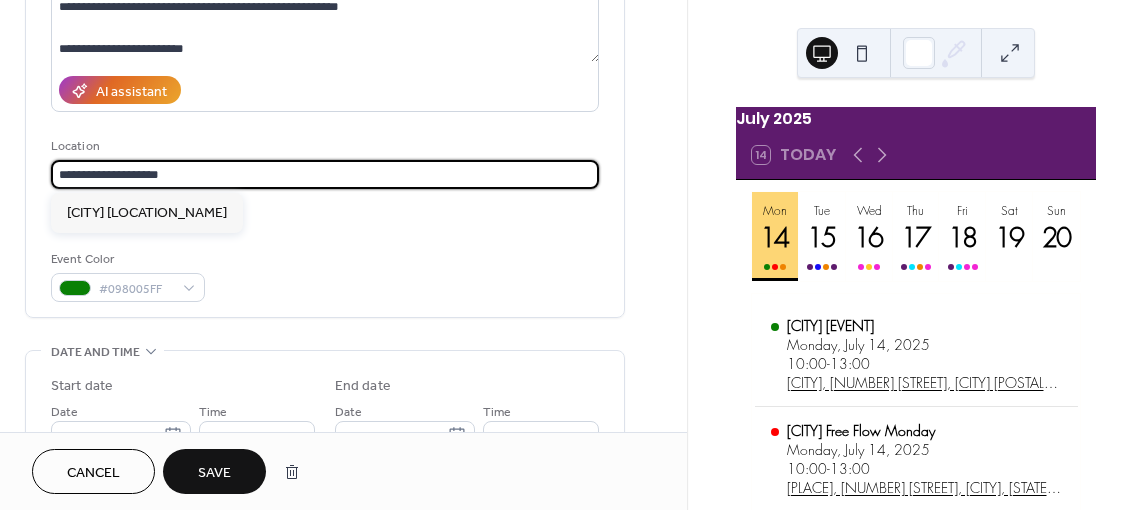click on "**********" at bounding box center (325, 174) 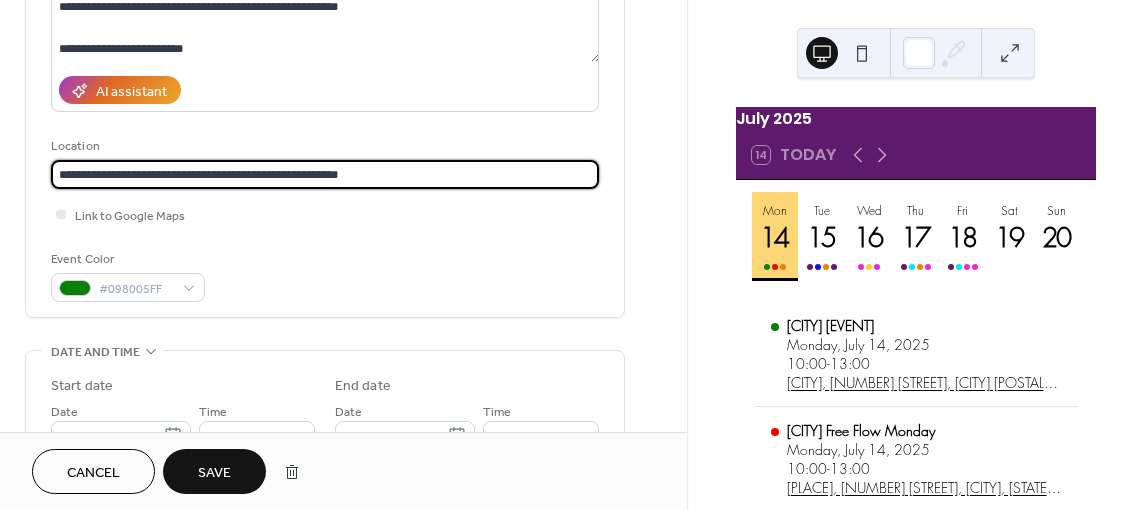 type on "**********" 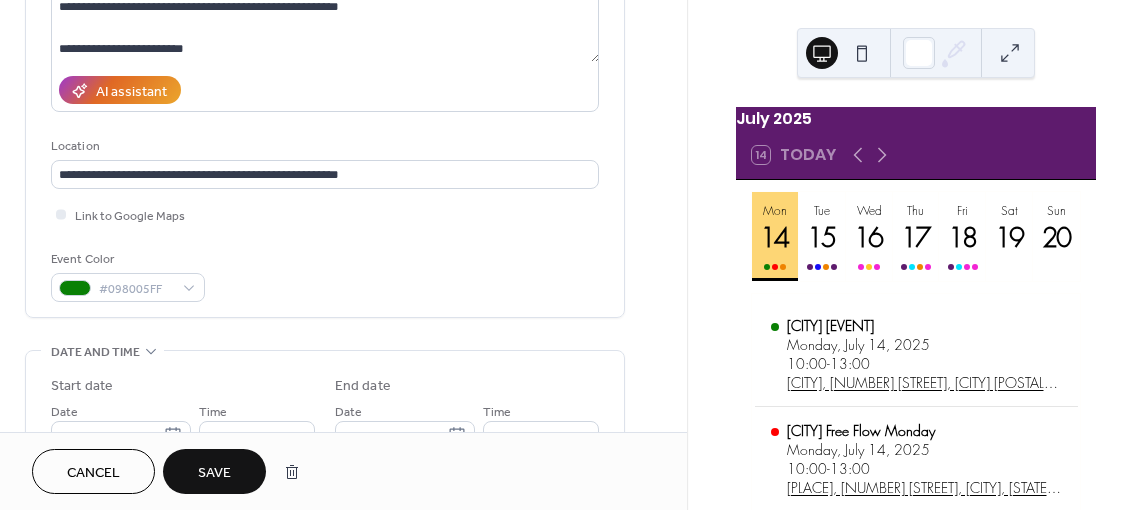 click on "Save" at bounding box center (214, 471) 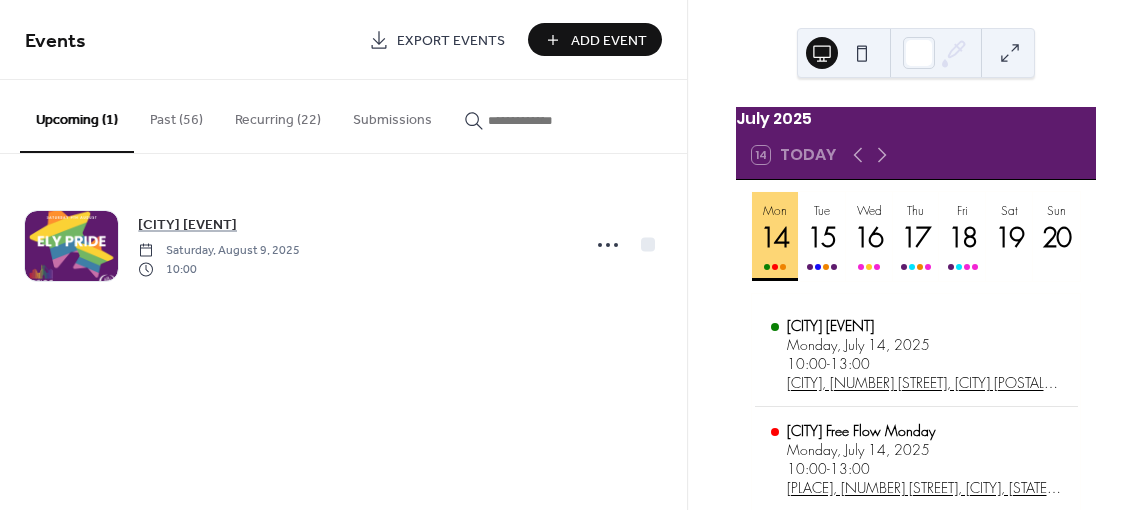 click on "Recurring  (22)" at bounding box center (278, 115) 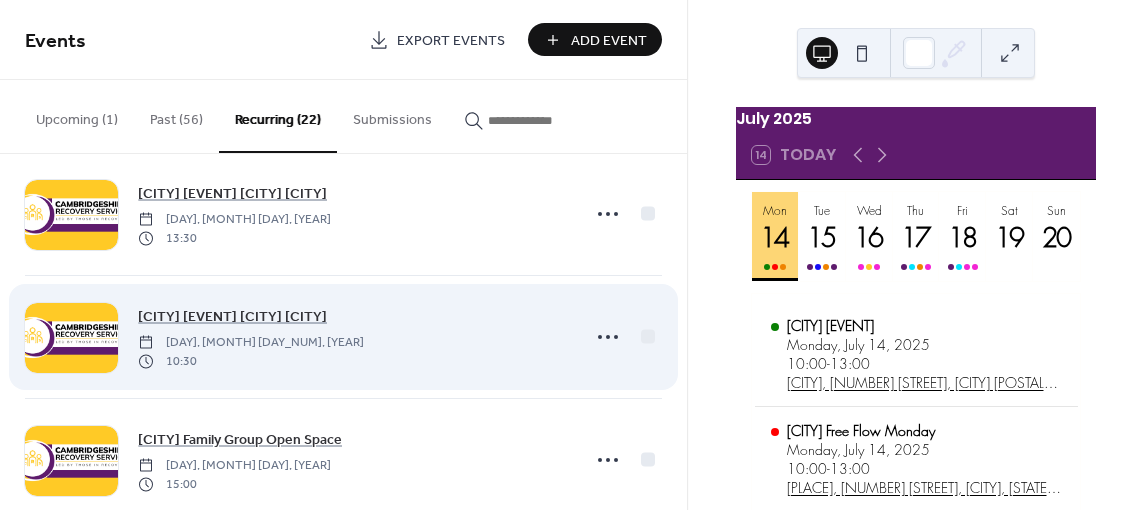 scroll, scrollTop: 2401, scrollLeft: 0, axis: vertical 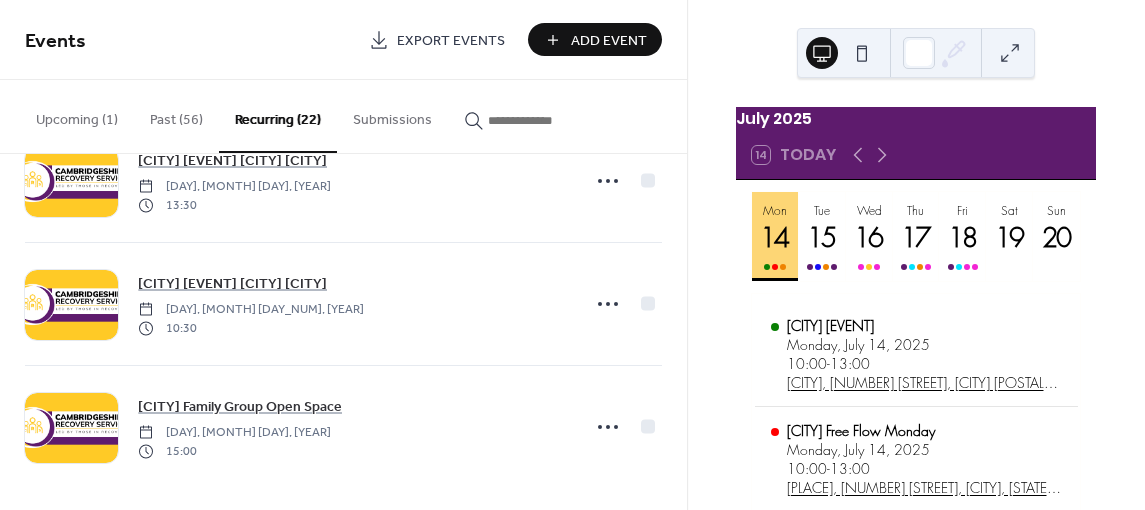click on "Past  (56)" at bounding box center (176, 115) 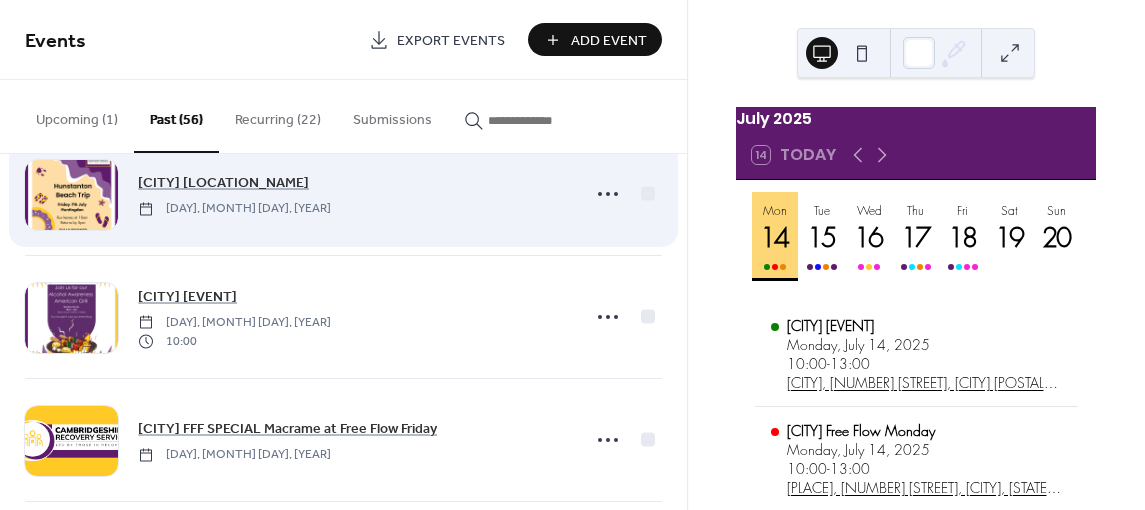 scroll, scrollTop: 5172, scrollLeft: 0, axis: vertical 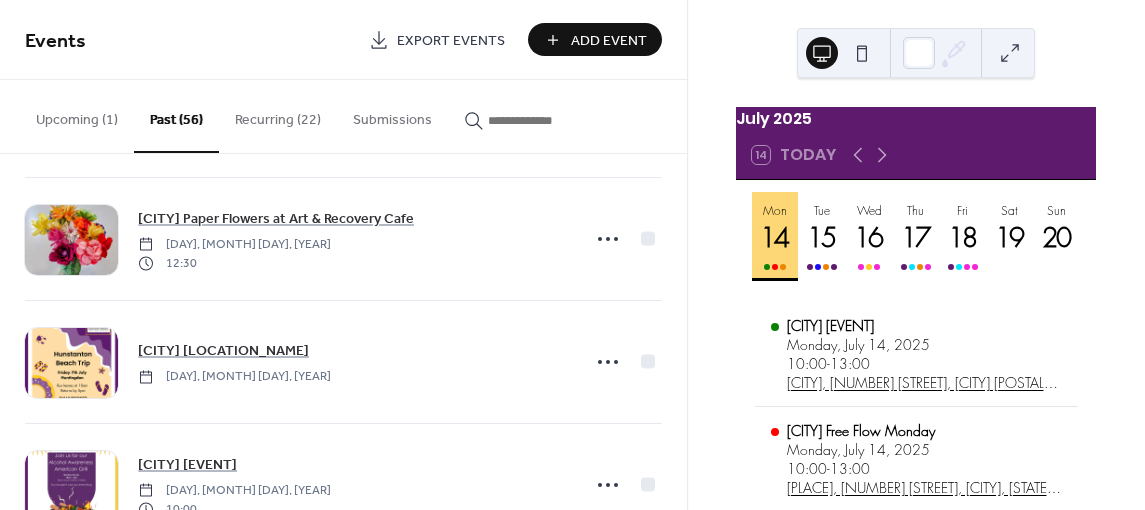click on "Upcoming  (1)" at bounding box center (77, 115) 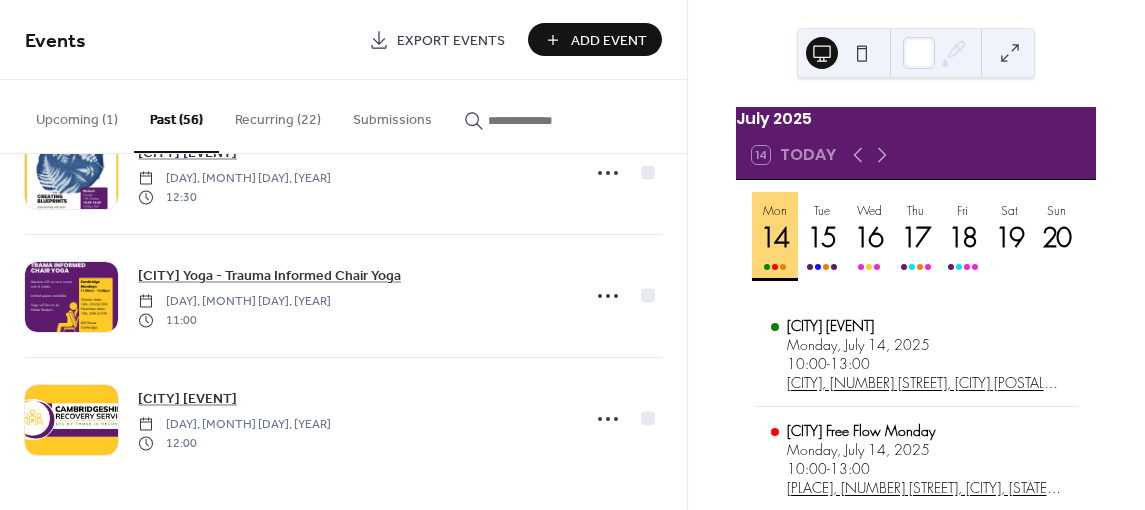scroll, scrollTop: 5172, scrollLeft: 0, axis: vertical 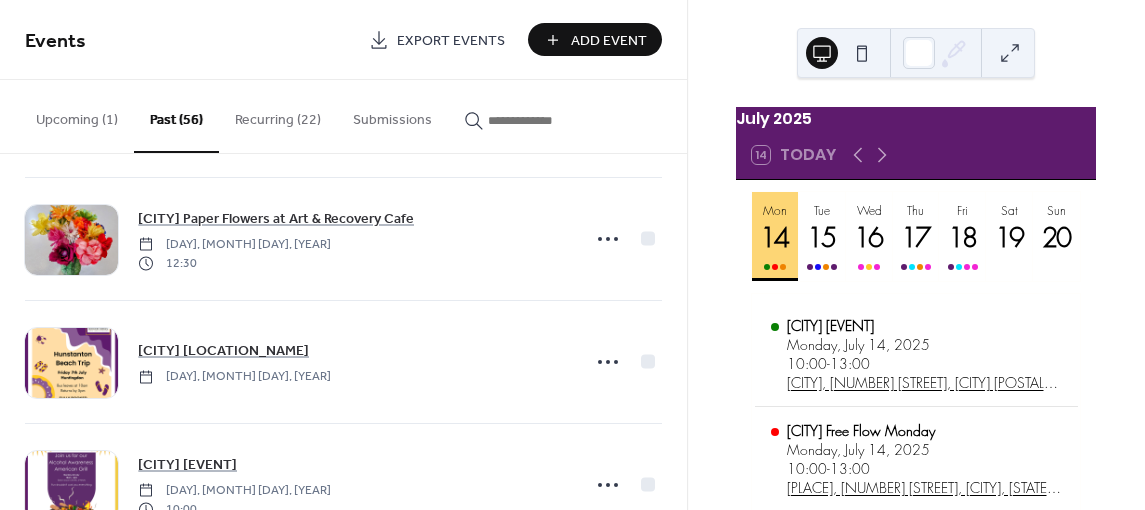 click on "Upcoming  (1)" at bounding box center [77, 115] 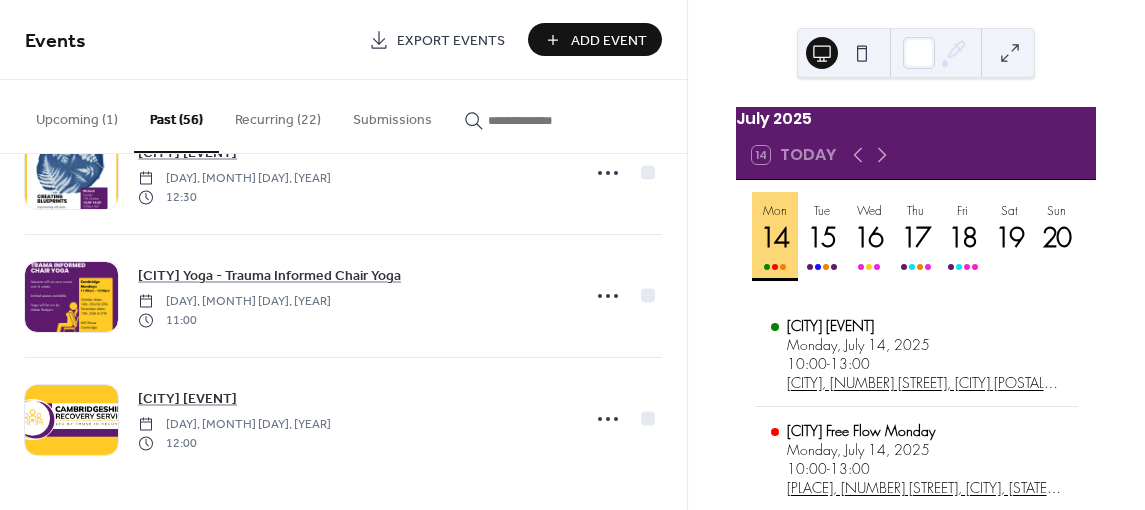 scroll, scrollTop: 5172, scrollLeft: 0, axis: vertical 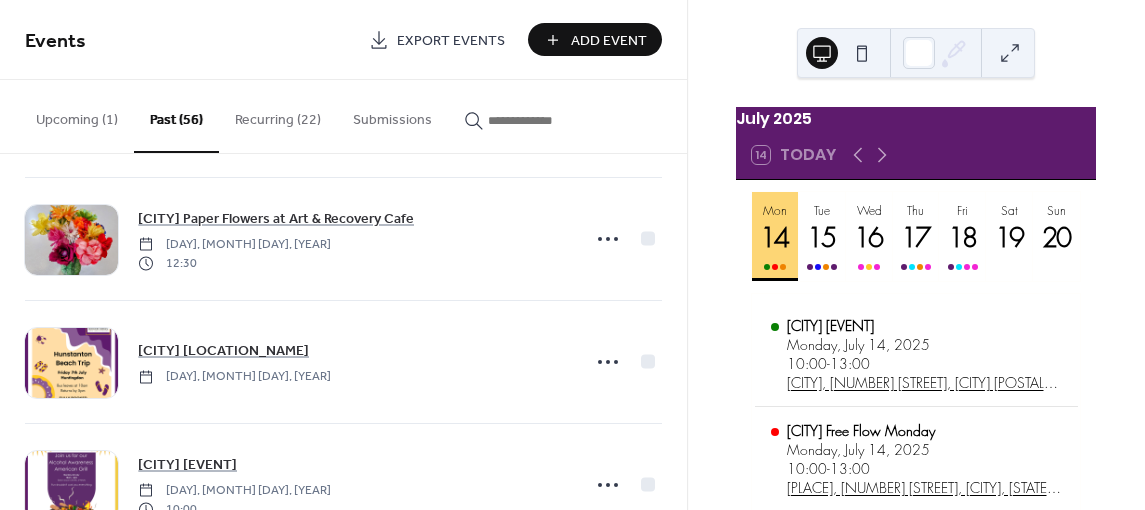 click on "Upcoming  (1)" at bounding box center [77, 115] 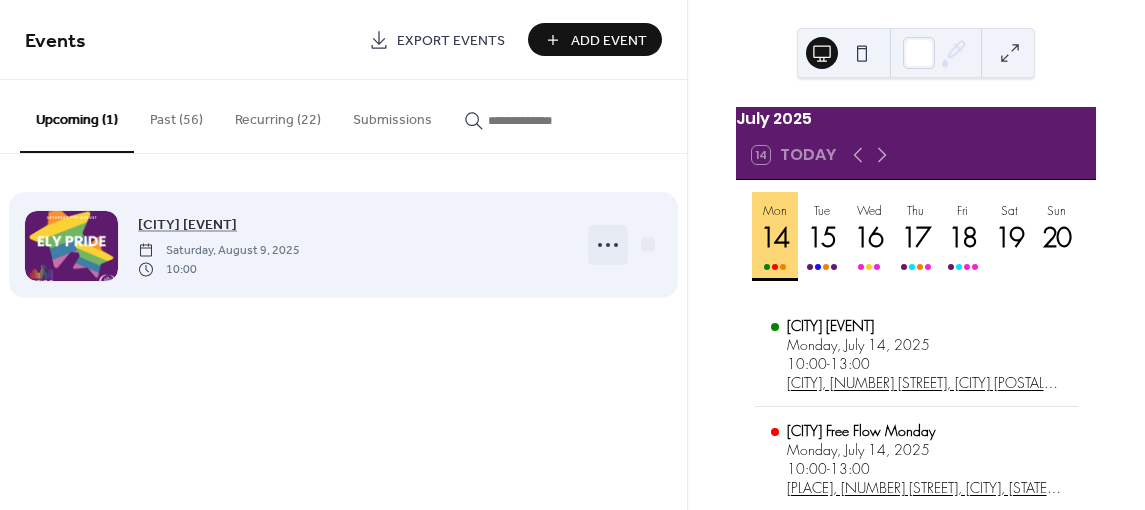 click 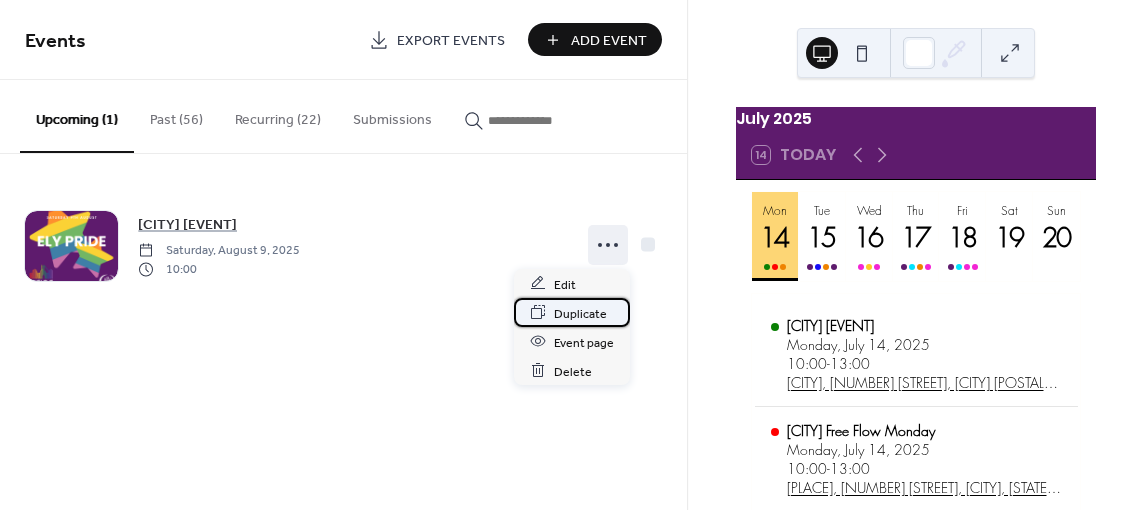 click on "Duplicate" at bounding box center (580, 313) 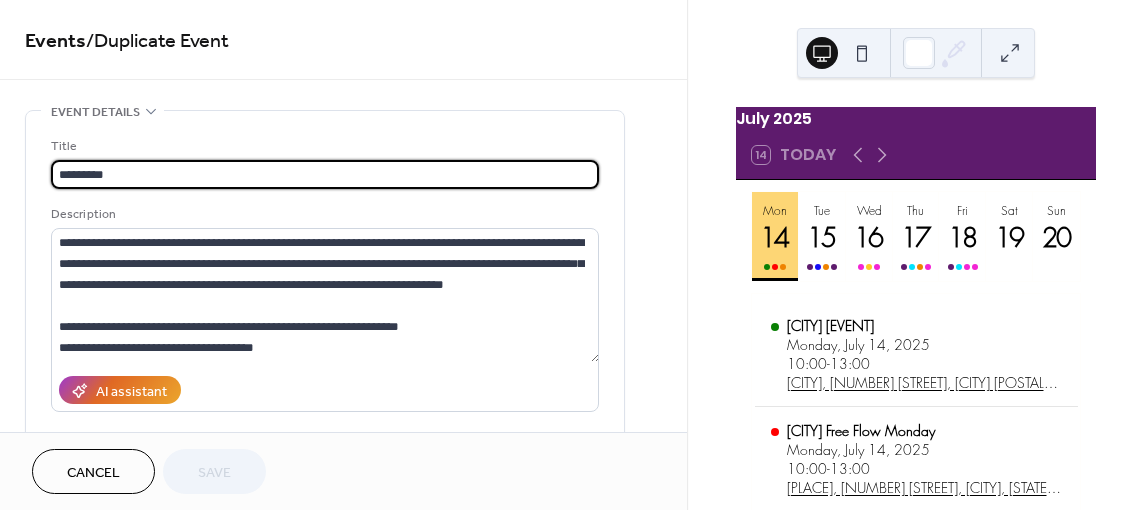 click on "*********" at bounding box center (325, 174) 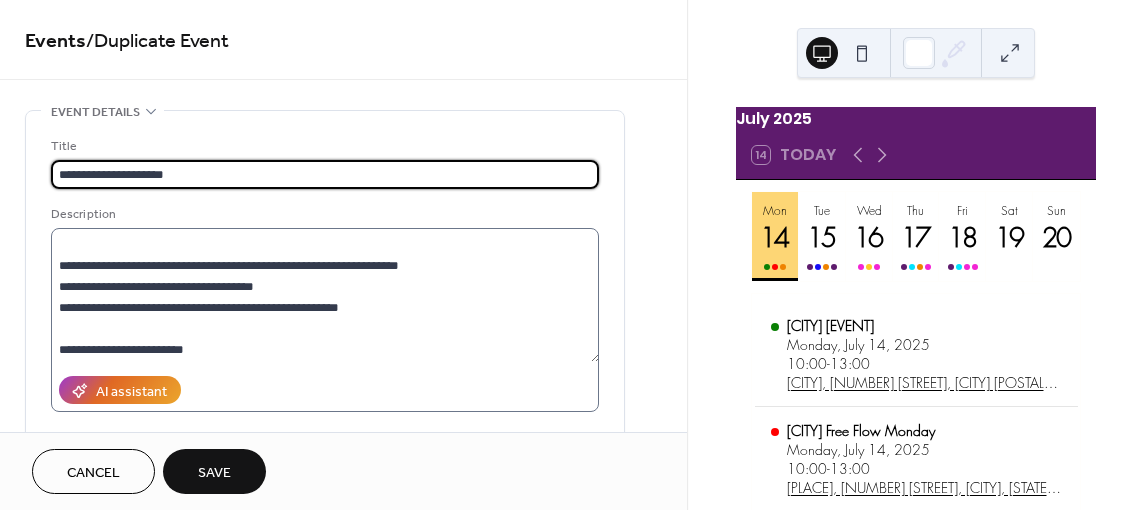 scroll, scrollTop: 62, scrollLeft: 0, axis: vertical 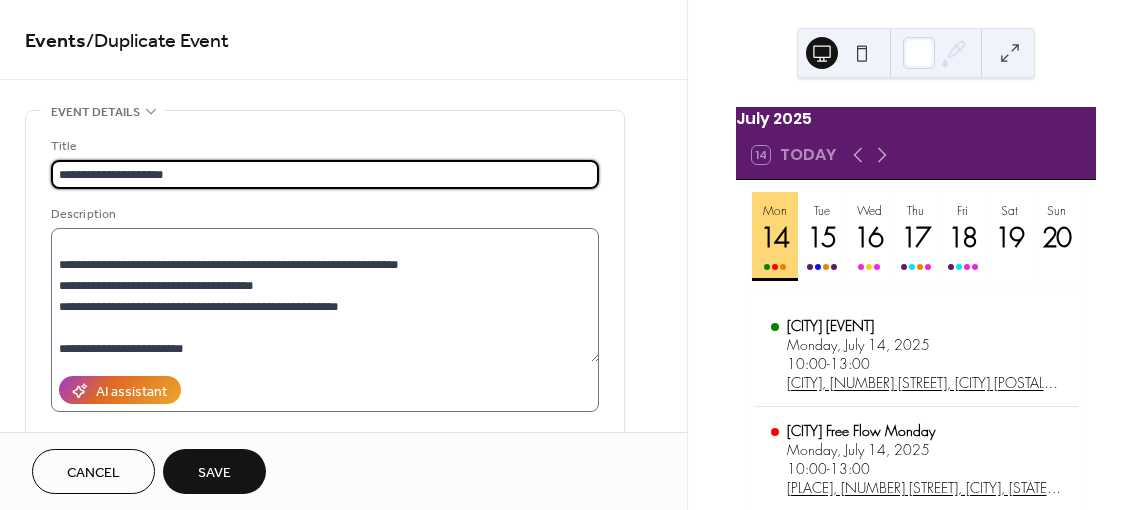 type on "**********" 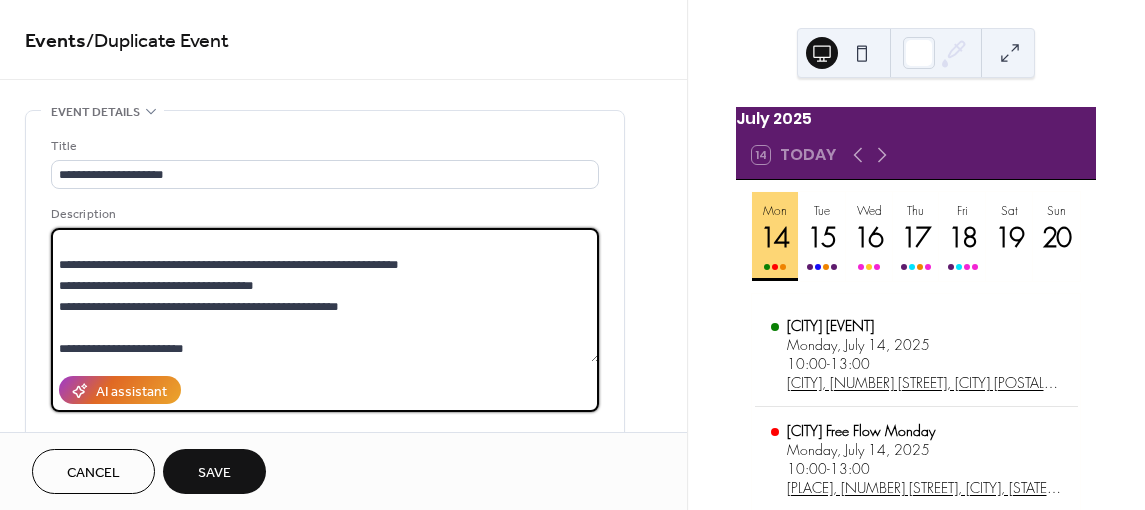 drag, startPoint x: 163, startPoint y: 258, endPoint x: 427, endPoint y: 258, distance: 264 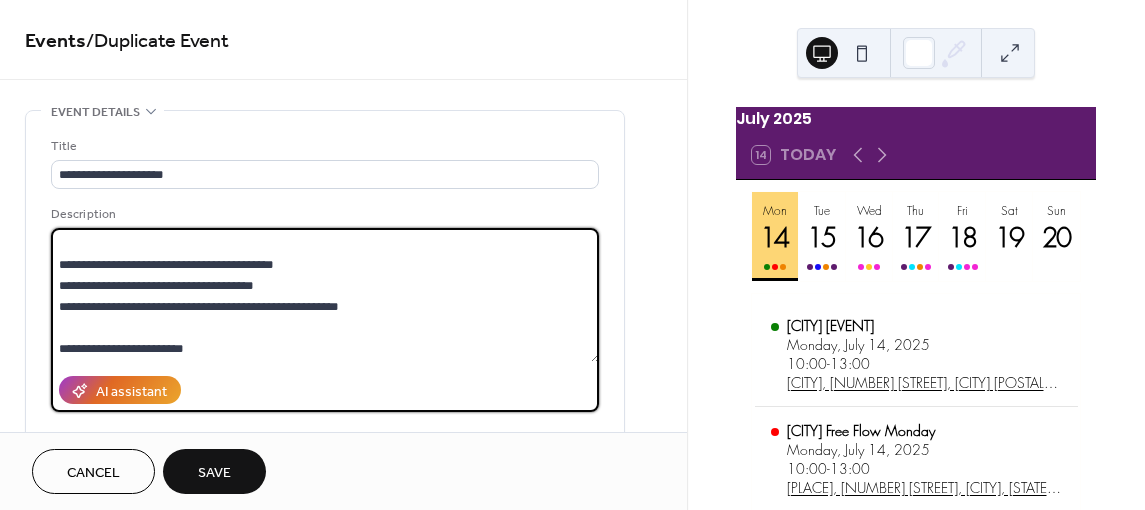 paste on "**********" 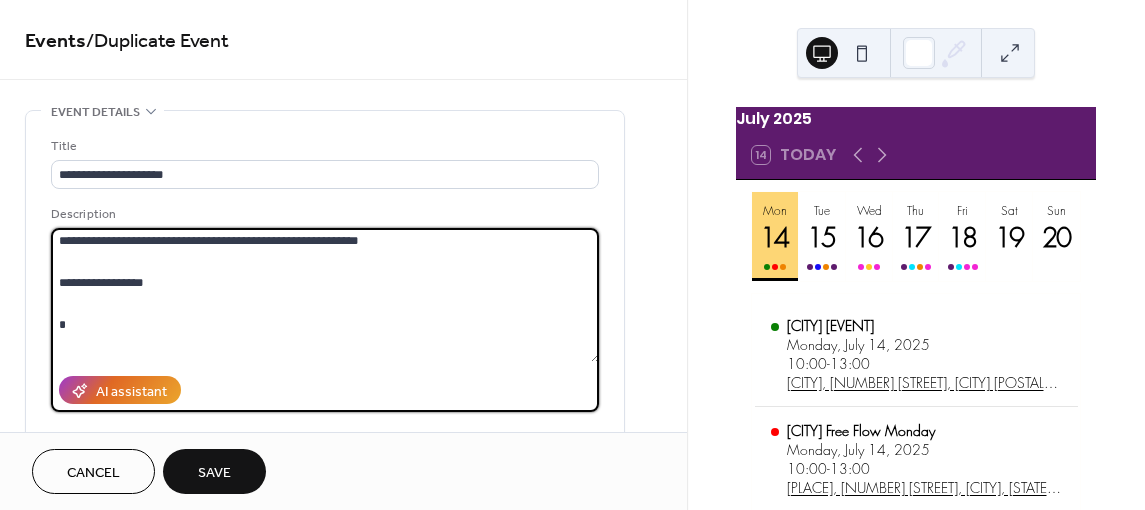 scroll, scrollTop: 70, scrollLeft: 0, axis: vertical 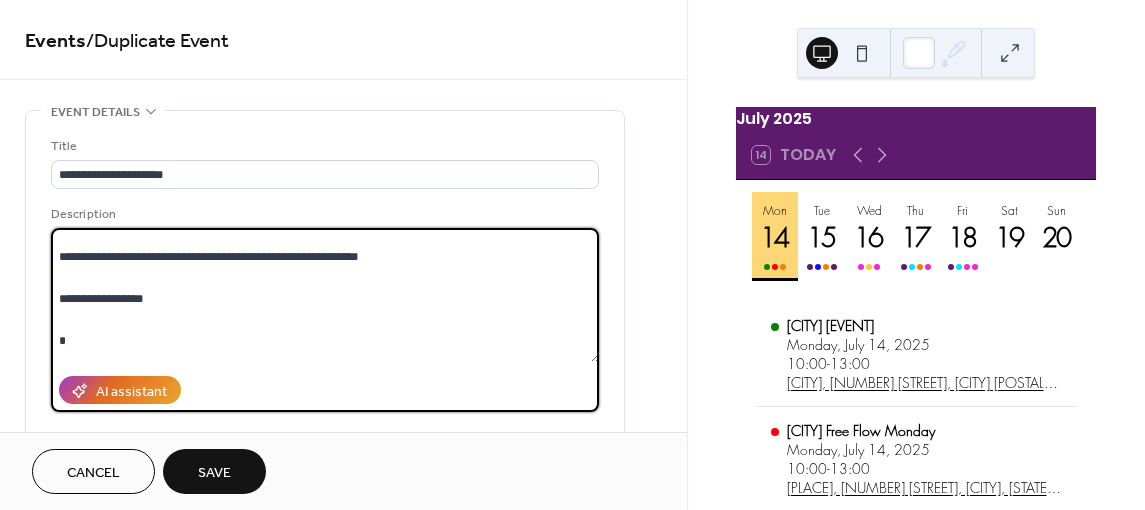 click on "**********" at bounding box center (325, 295) 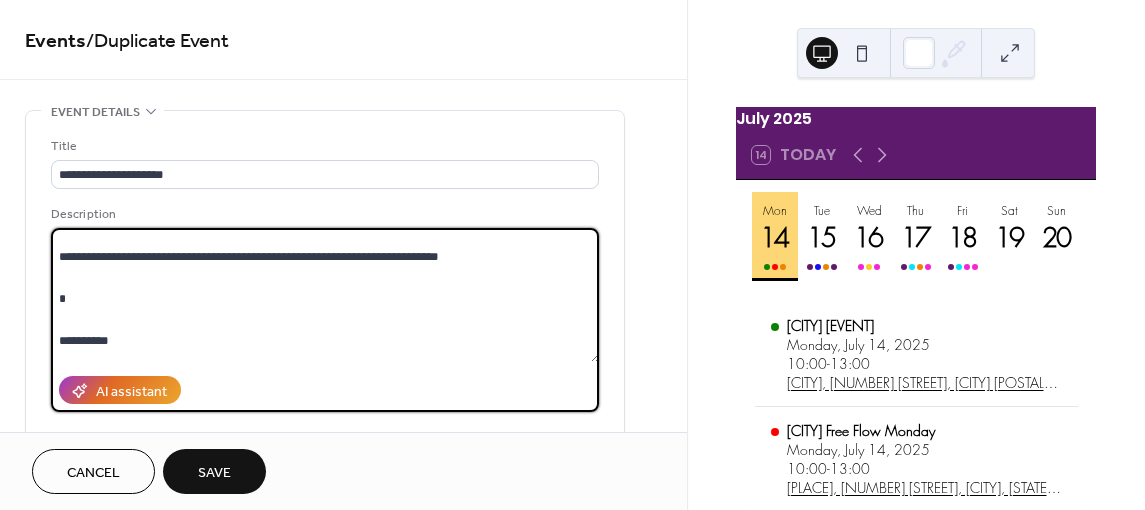 scroll, scrollTop: 49, scrollLeft: 0, axis: vertical 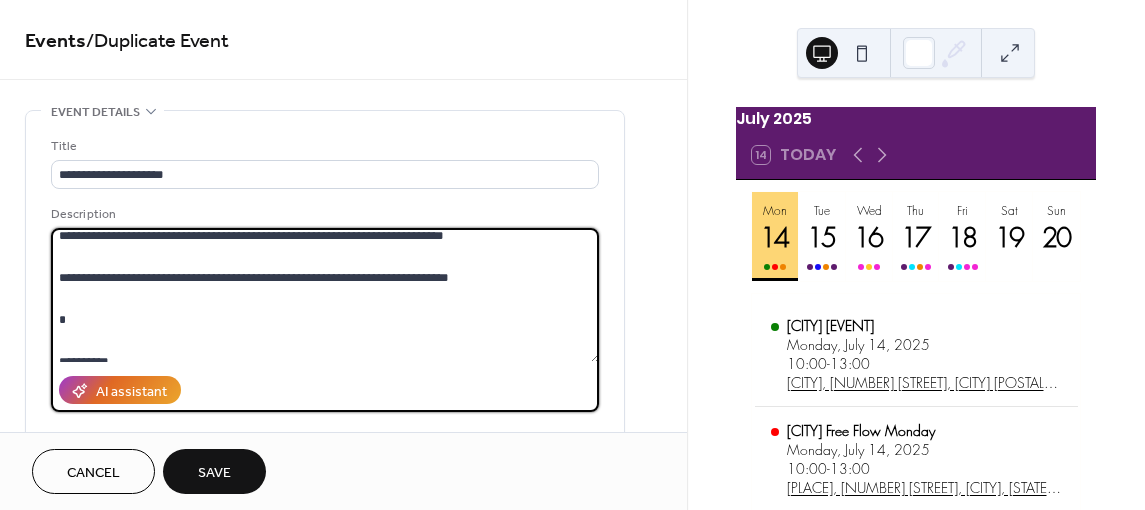 click on "**********" at bounding box center [325, 295] 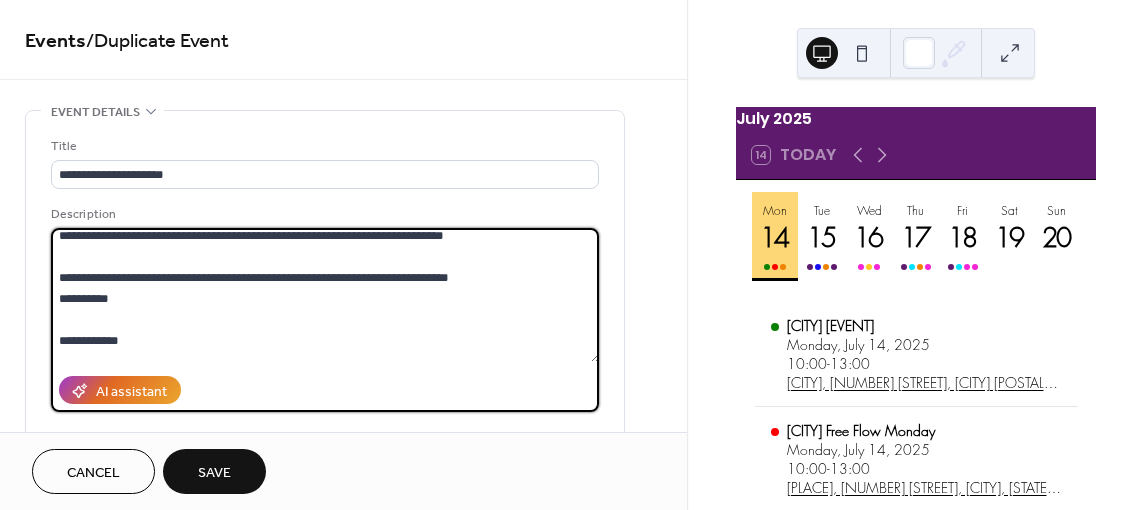 click on "**********" at bounding box center [325, 295] 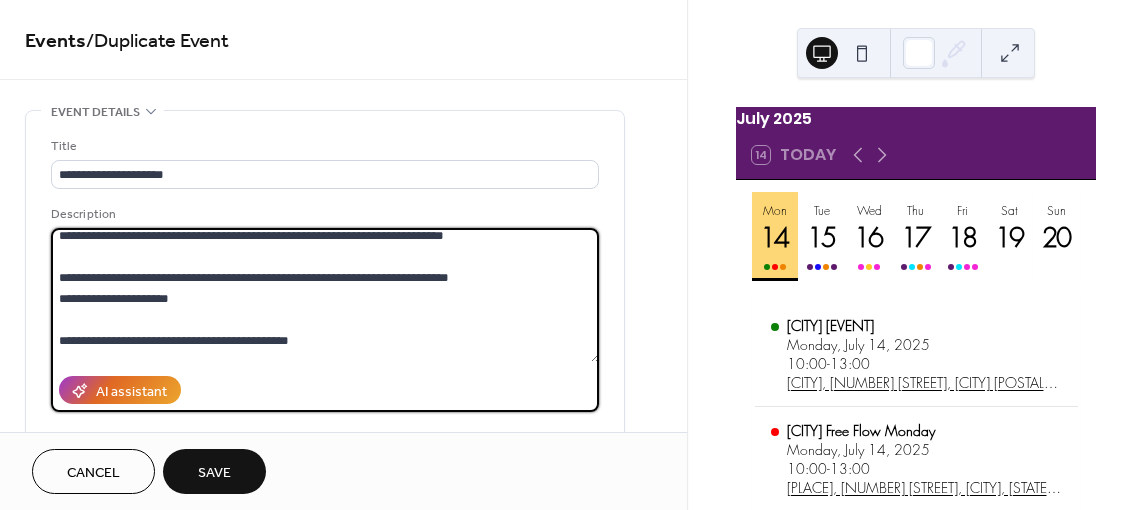 click on "**********" at bounding box center [325, 295] 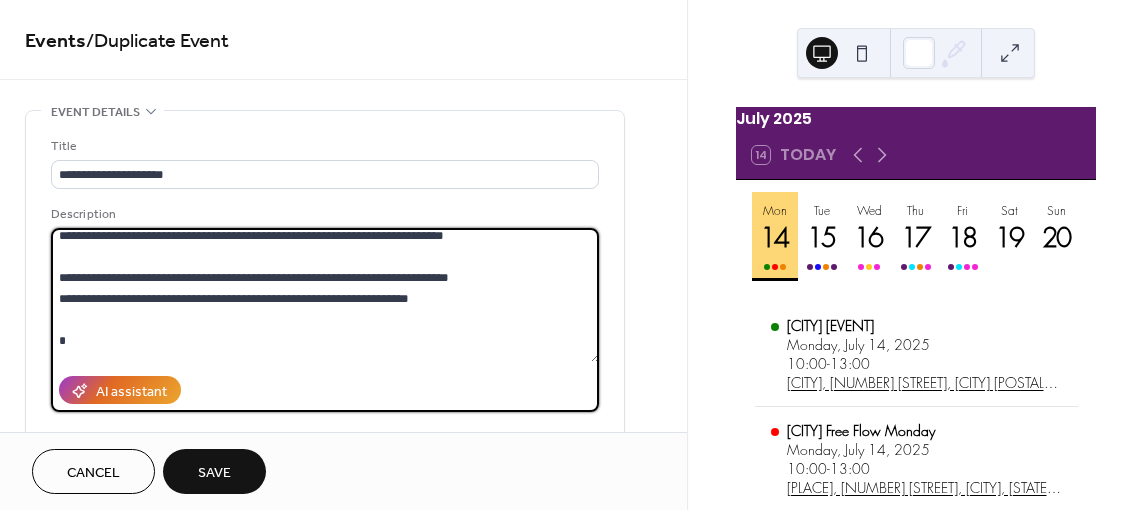 click on "**********" at bounding box center [325, 295] 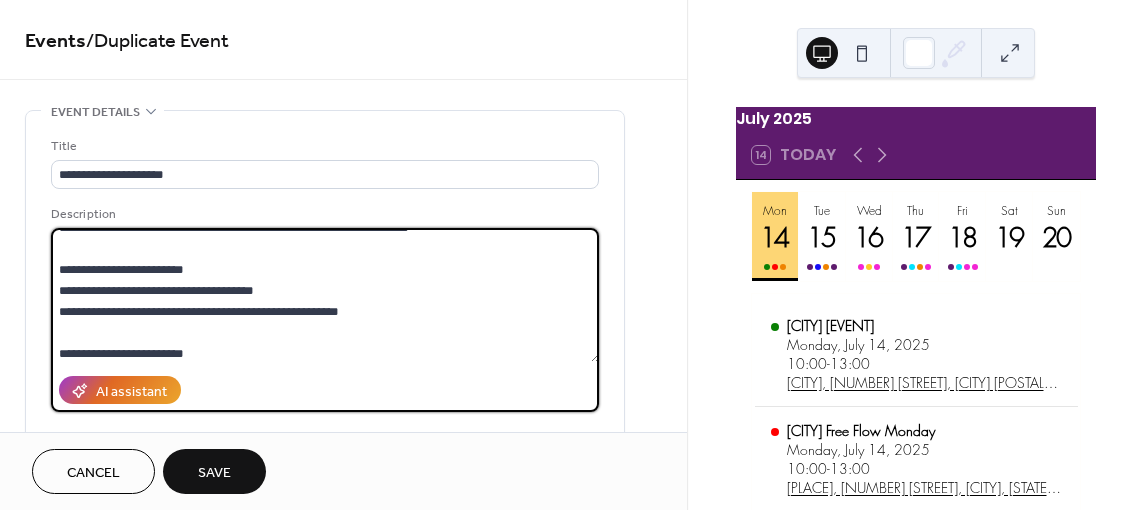 scroll, scrollTop: 126, scrollLeft: 0, axis: vertical 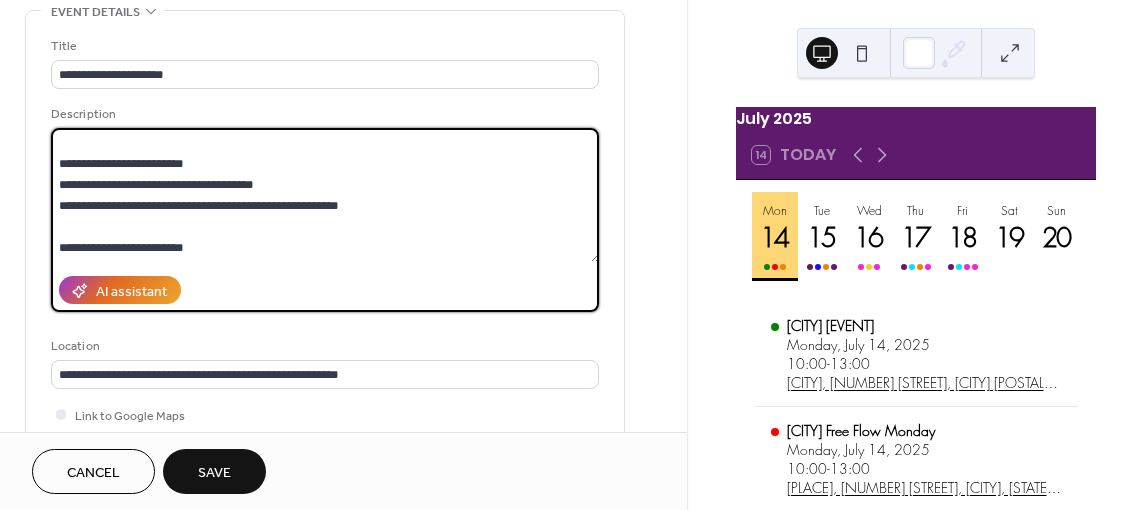 drag, startPoint x: 208, startPoint y: 236, endPoint x: 49, endPoint y: 156, distance: 177.99158 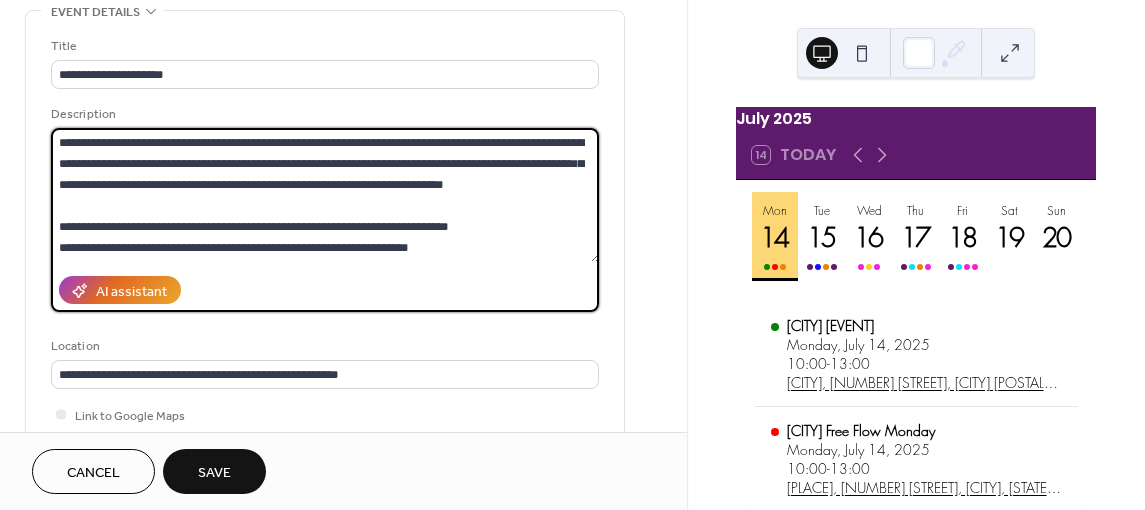 scroll, scrollTop: 0, scrollLeft: 0, axis: both 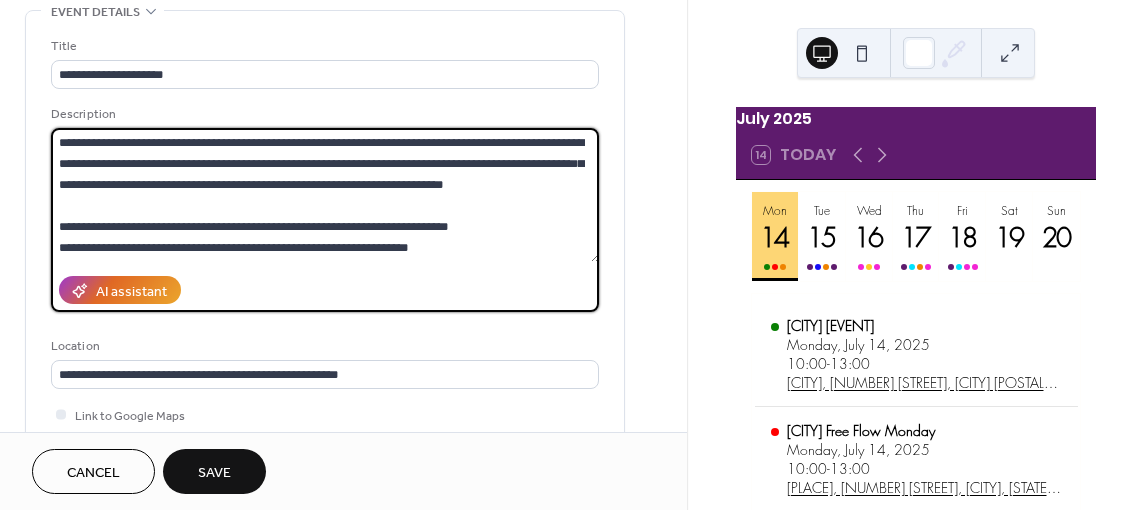 drag, startPoint x: 443, startPoint y: 249, endPoint x: 110, endPoint y: 248, distance: 333.0015 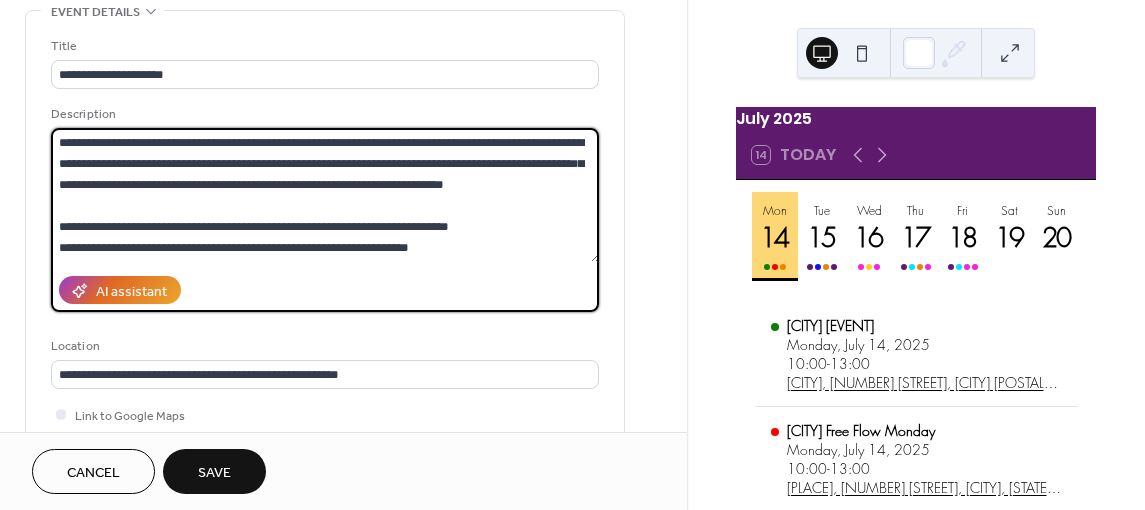 type on "**********" 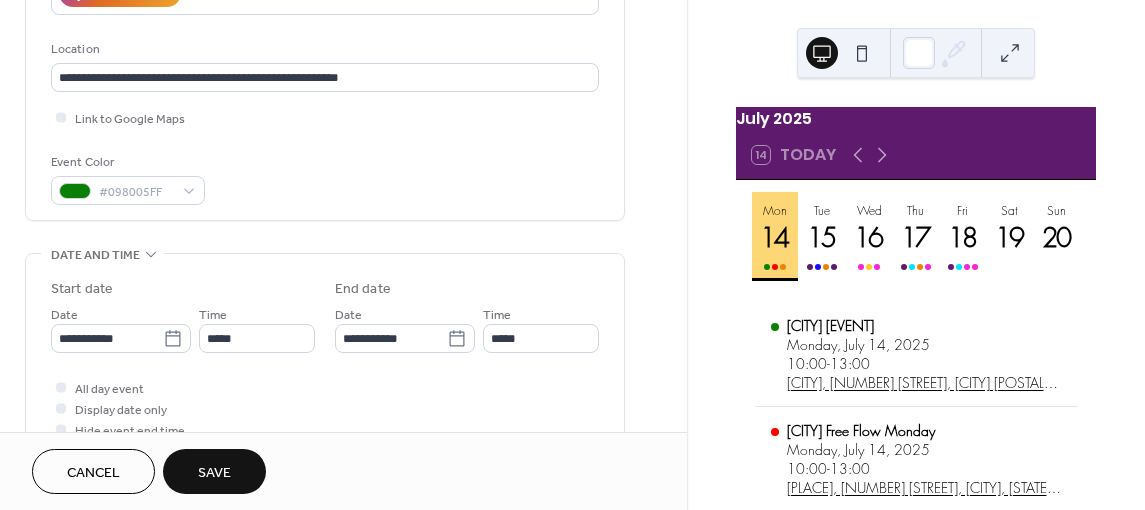 scroll, scrollTop: 400, scrollLeft: 0, axis: vertical 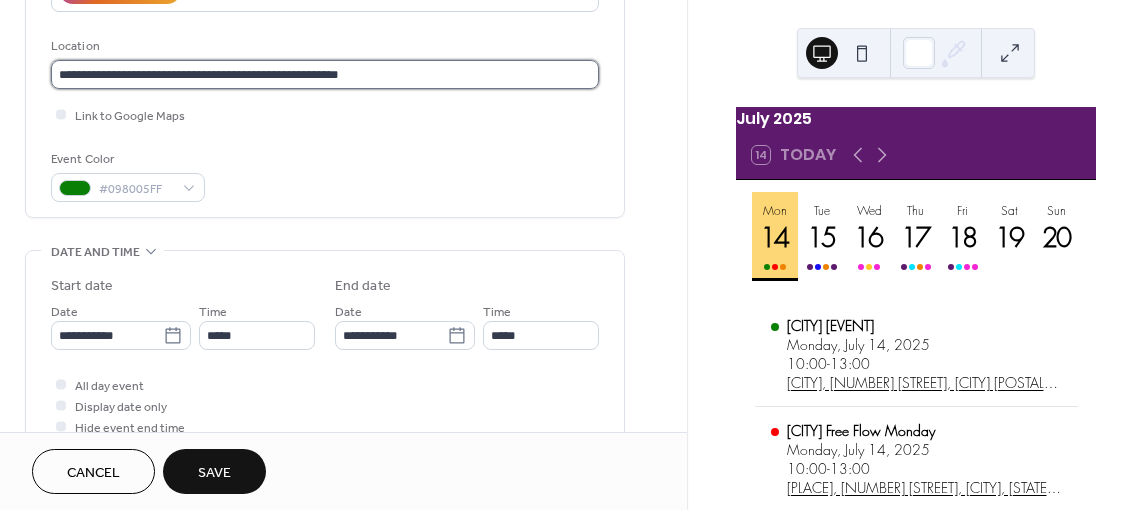 click on "**********" at bounding box center (325, 74) 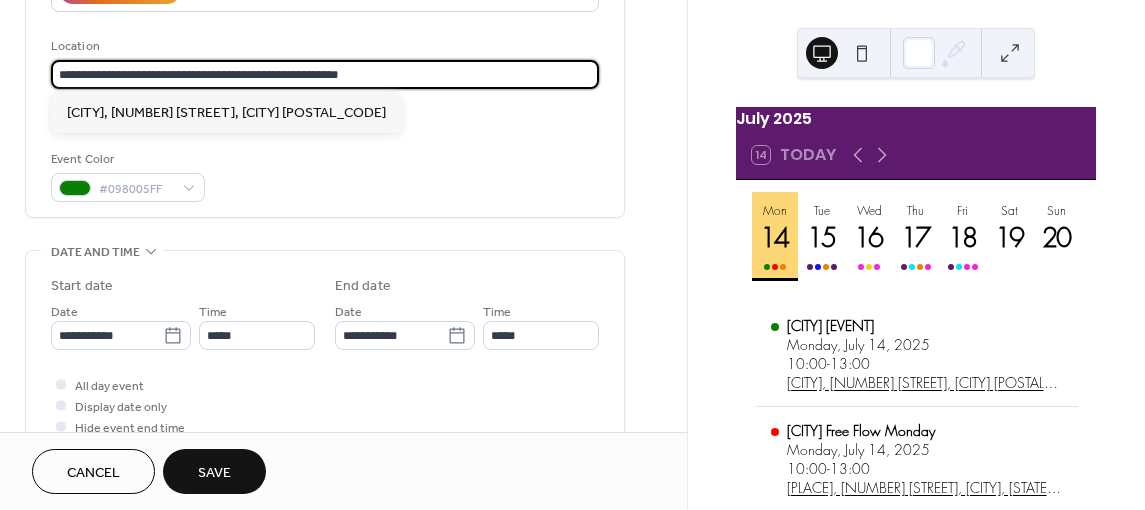 click on "**********" at bounding box center (325, 74) 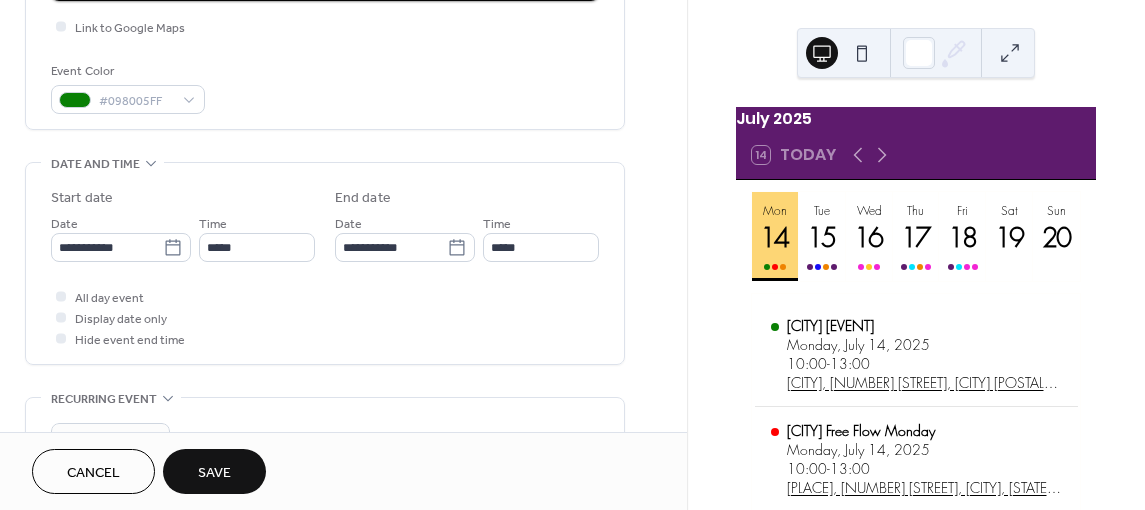 scroll, scrollTop: 500, scrollLeft: 0, axis: vertical 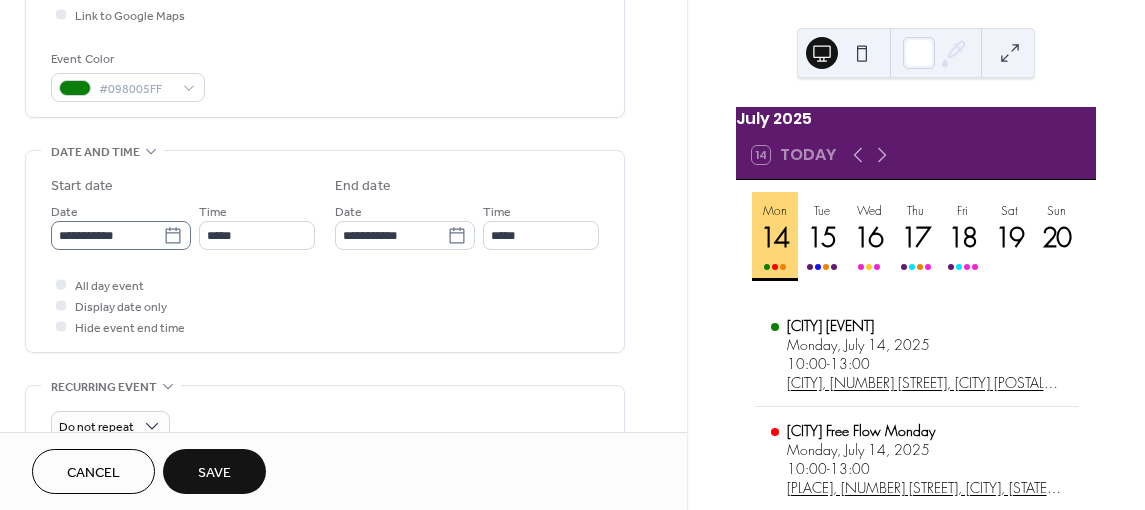 type on "**********" 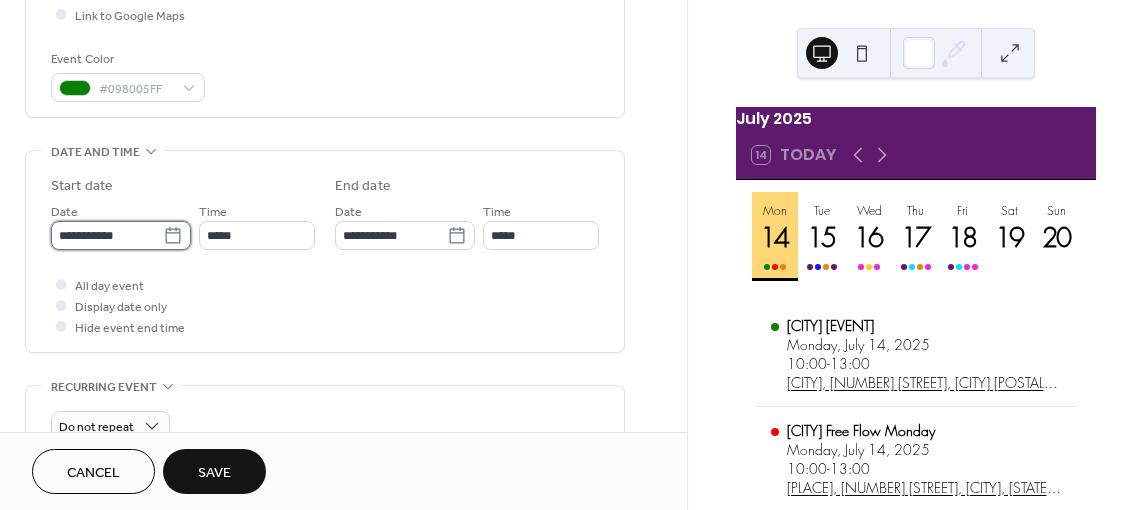 click on "**********" at bounding box center [107, 235] 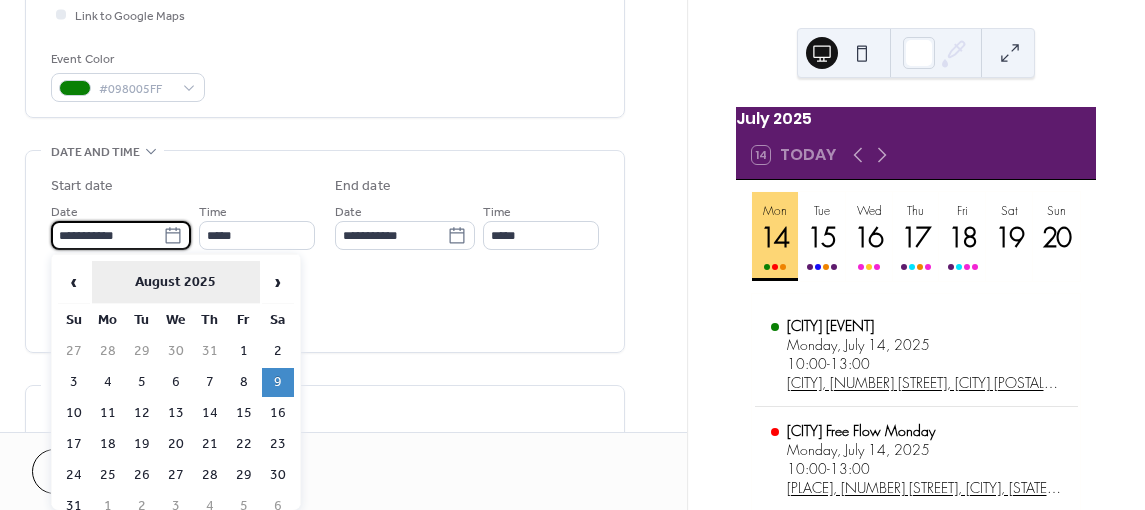 click on "August 2025" at bounding box center [176, 282] 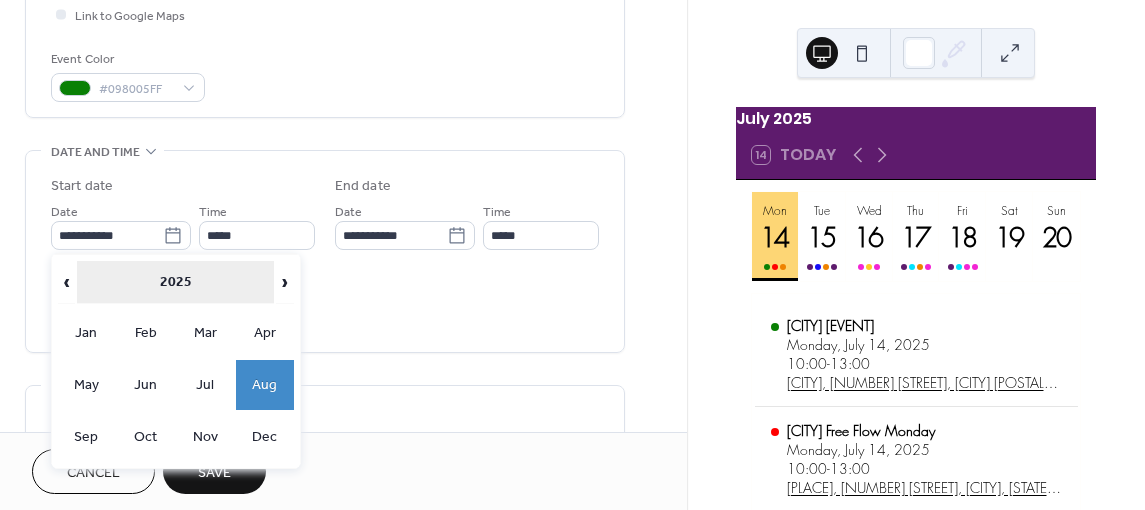 click on "2025" at bounding box center [175, 282] 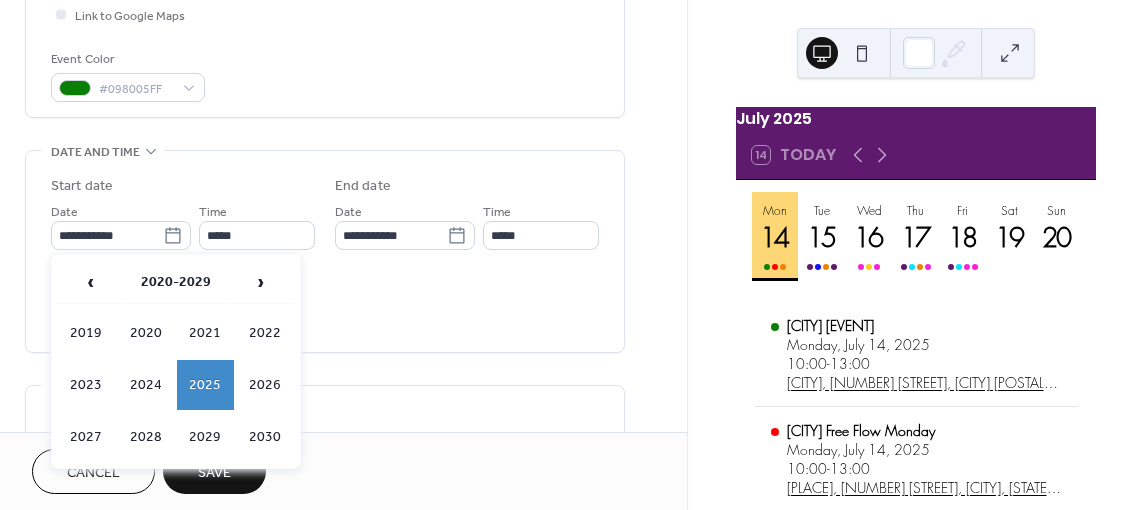 click on "2025" at bounding box center (206, 385) 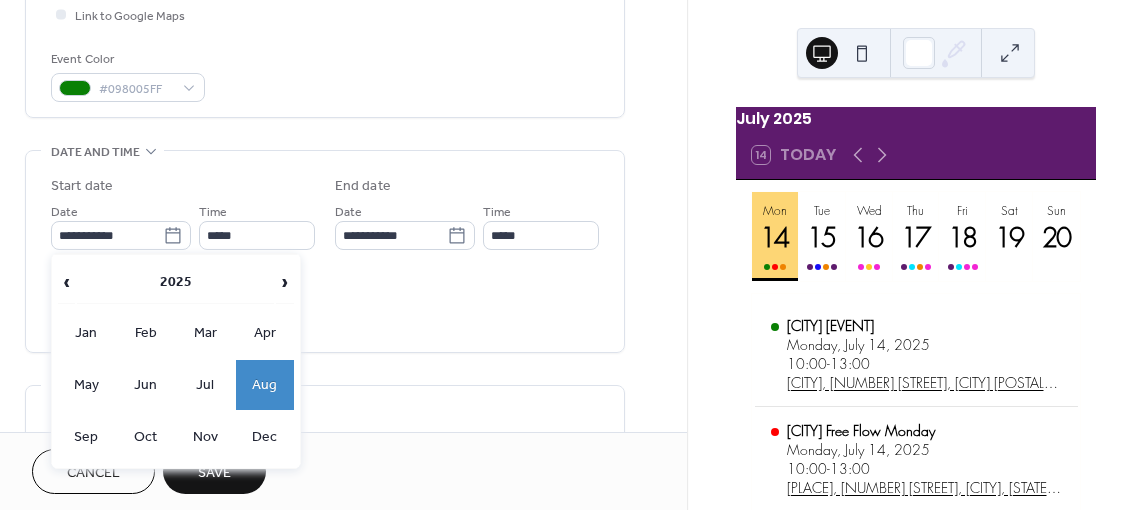 click on "Aug" at bounding box center [265, 385] 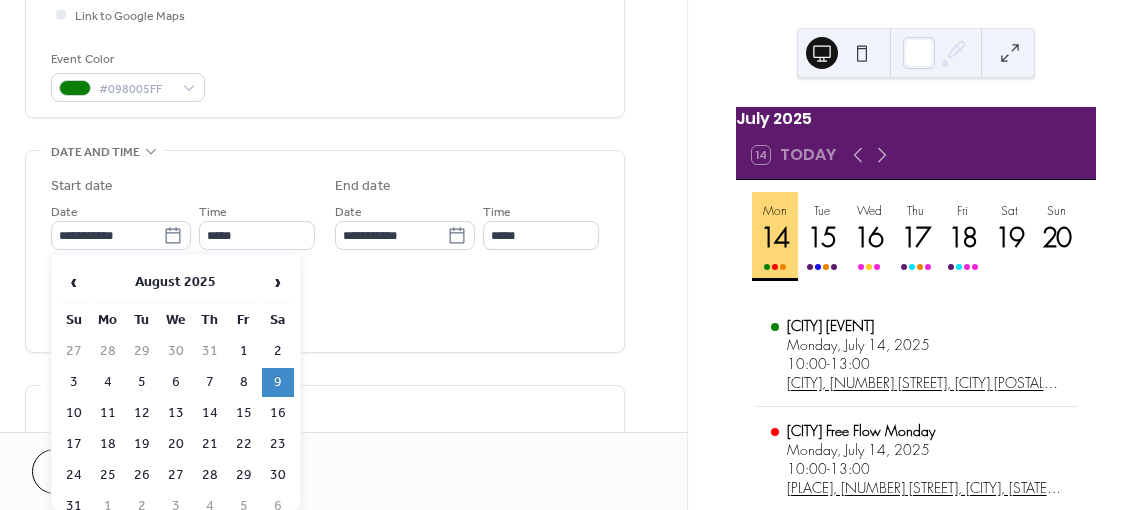 click on "3" at bounding box center [74, 382] 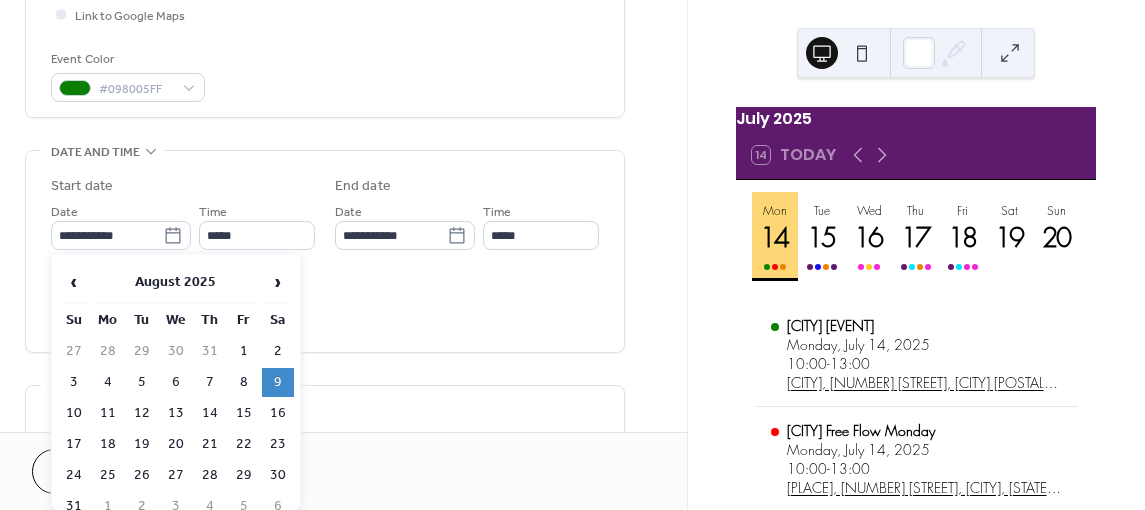 type on "**********" 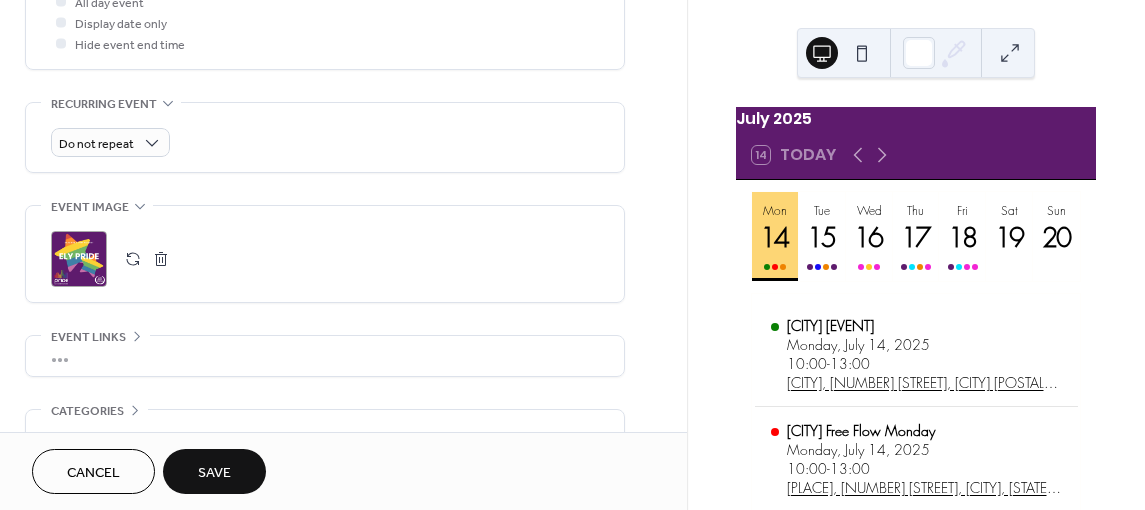 scroll, scrollTop: 800, scrollLeft: 0, axis: vertical 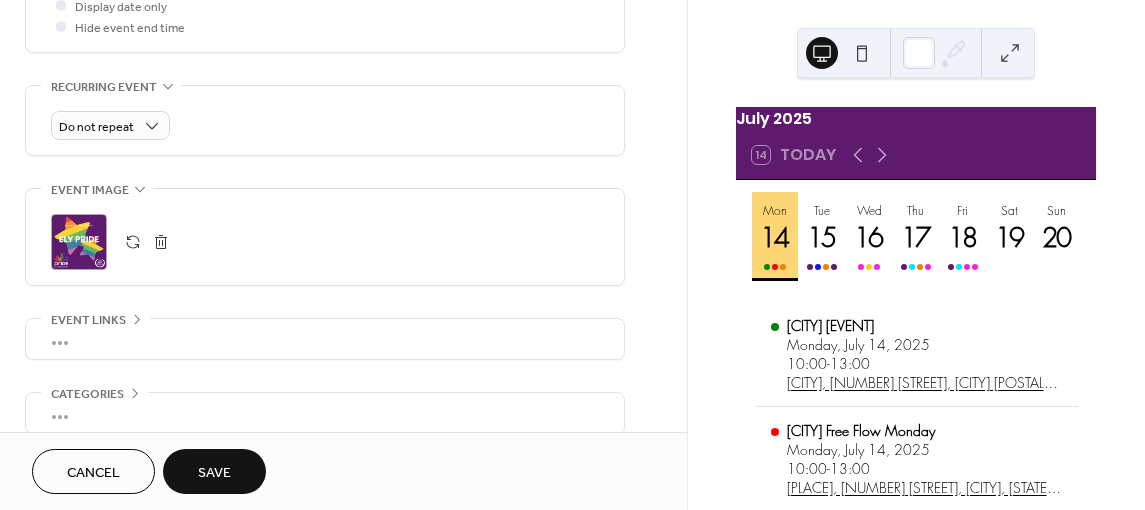 click at bounding box center (133, 242) 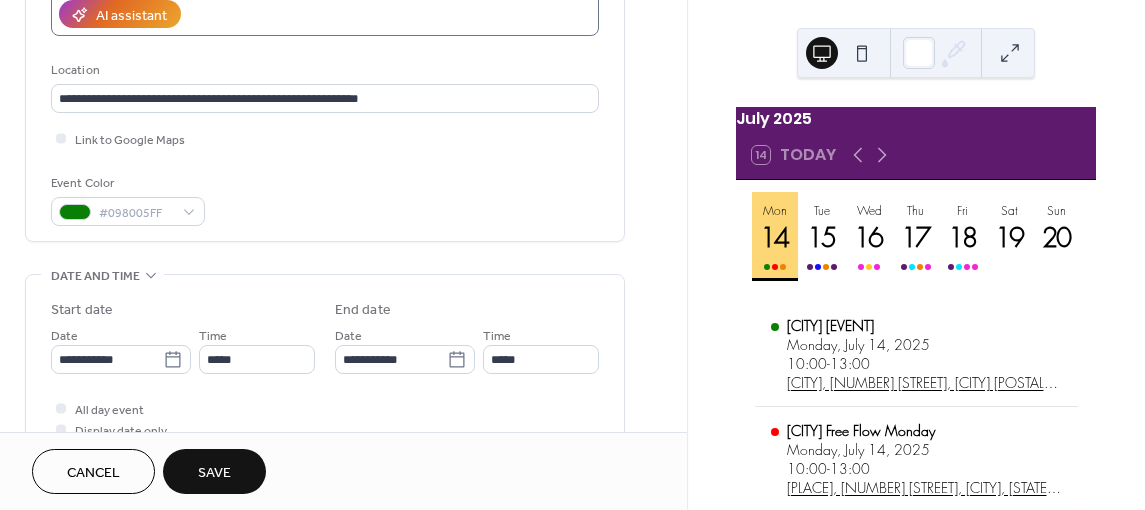 scroll, scrollTop: 400, scrollLeft: 0, axis: vertical 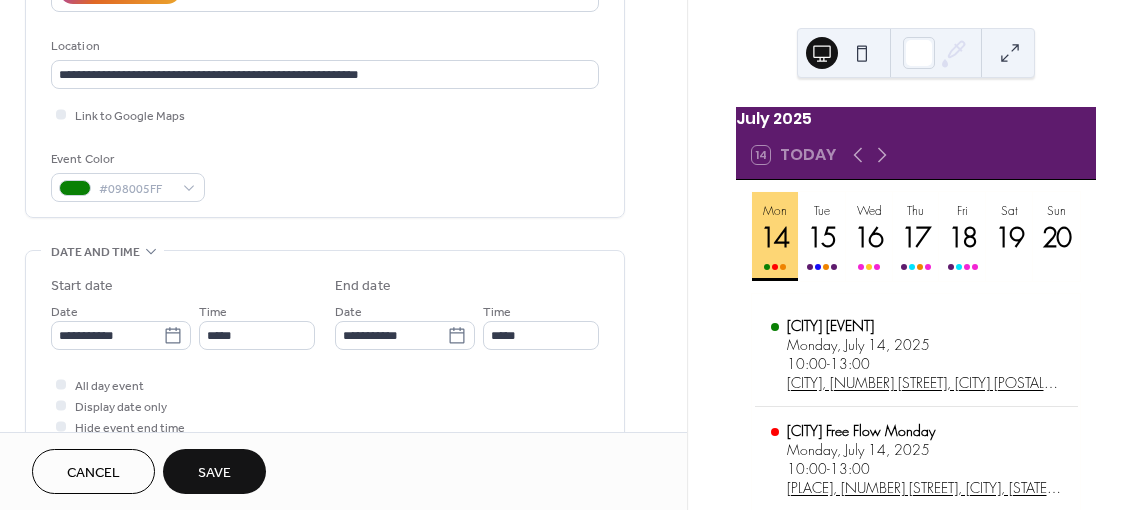 click on "Save" at bounding box center [214, 473] 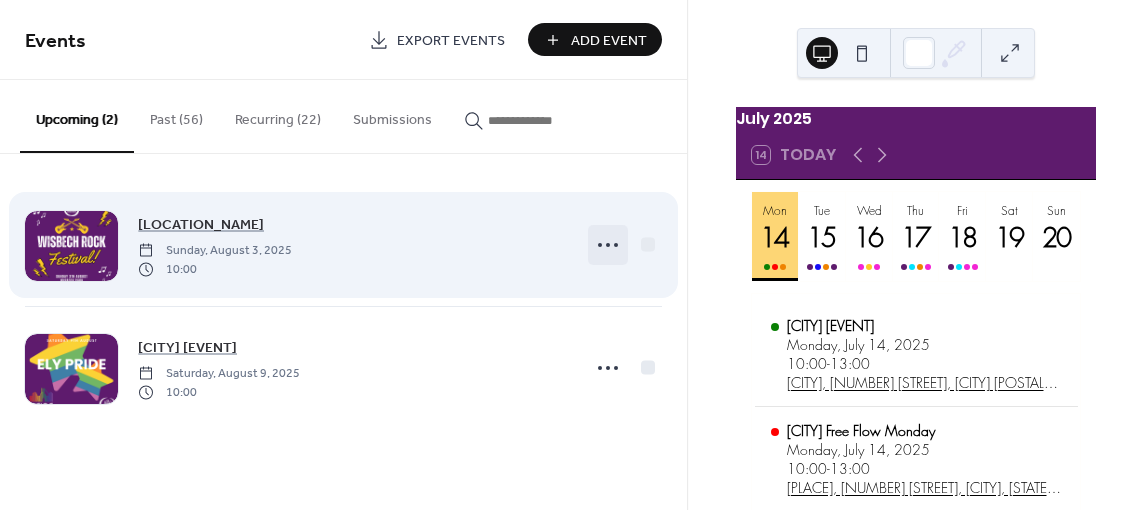 click 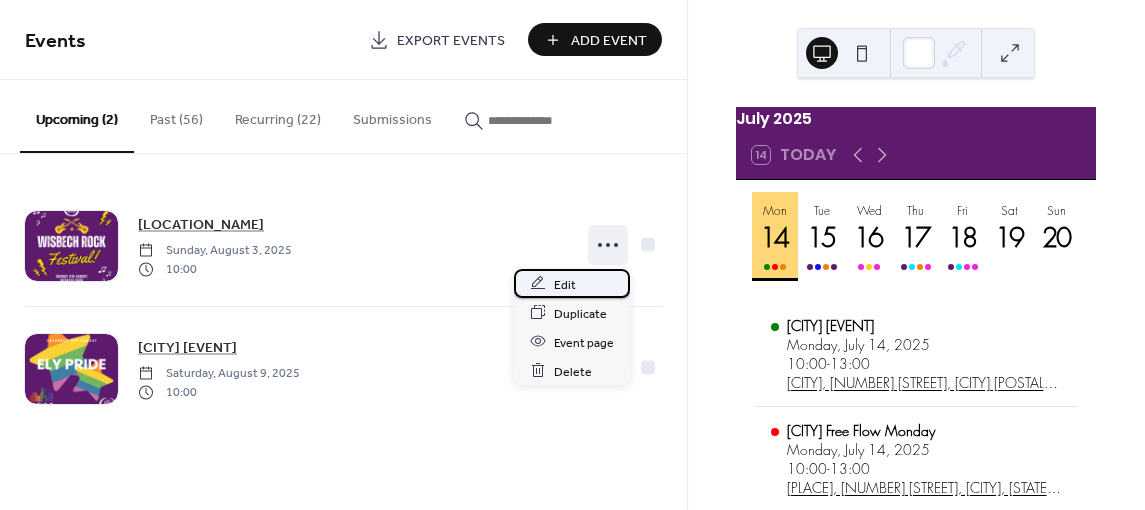 click on "Edit" at bounding box center (572, 283) 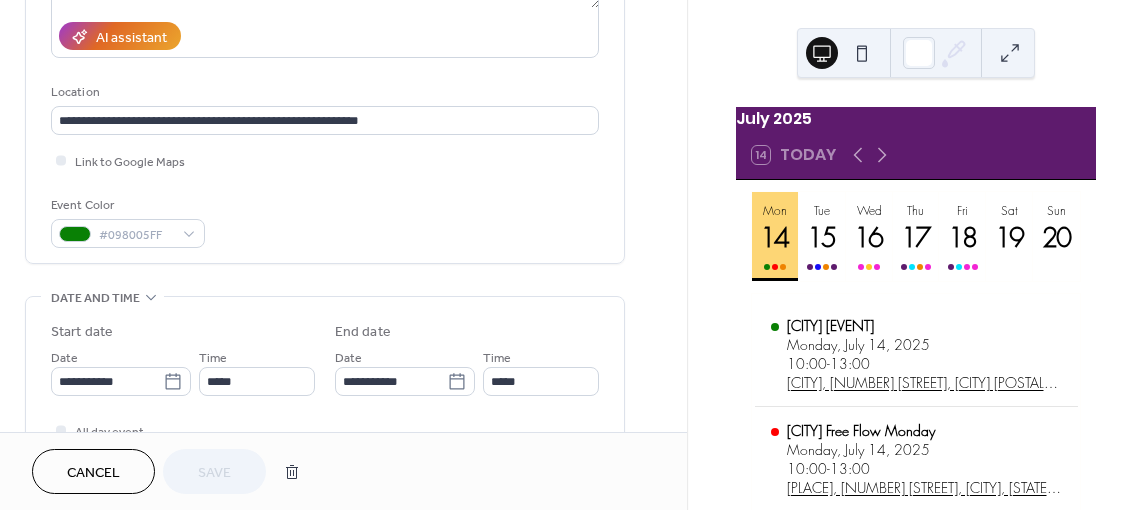 scroll, scrollTop: 400, scrollLeft: 0, axis: vertical 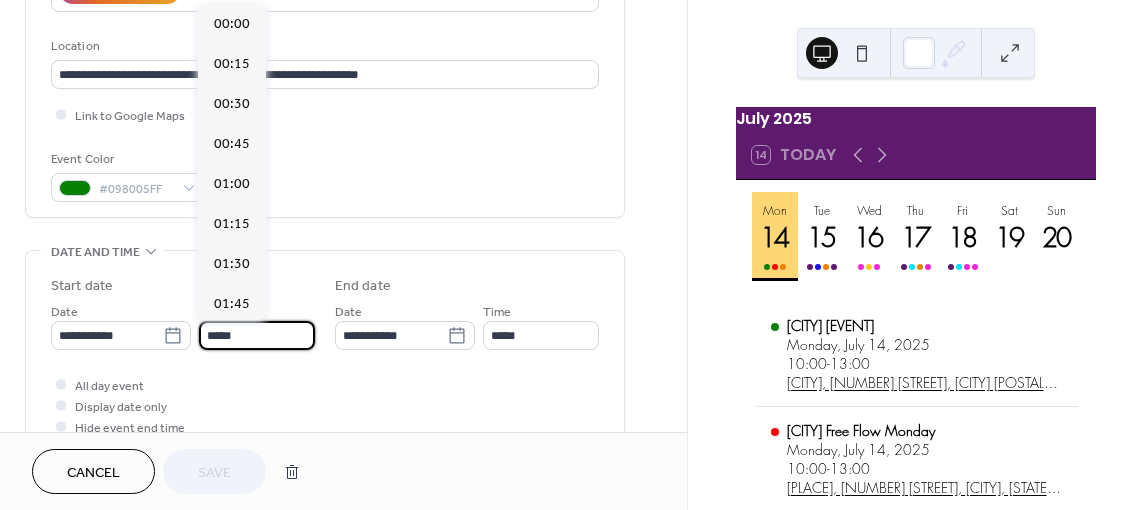 click on "*****" at bounding box center [257, 335] 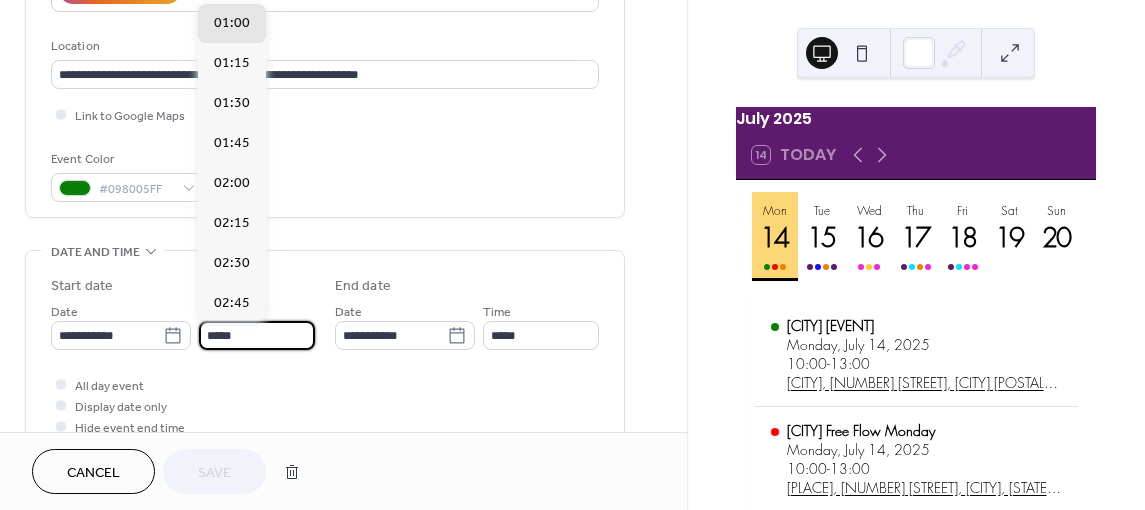 scroll, scrollTop: 1774, scrollLeft: 0, axis: vertical 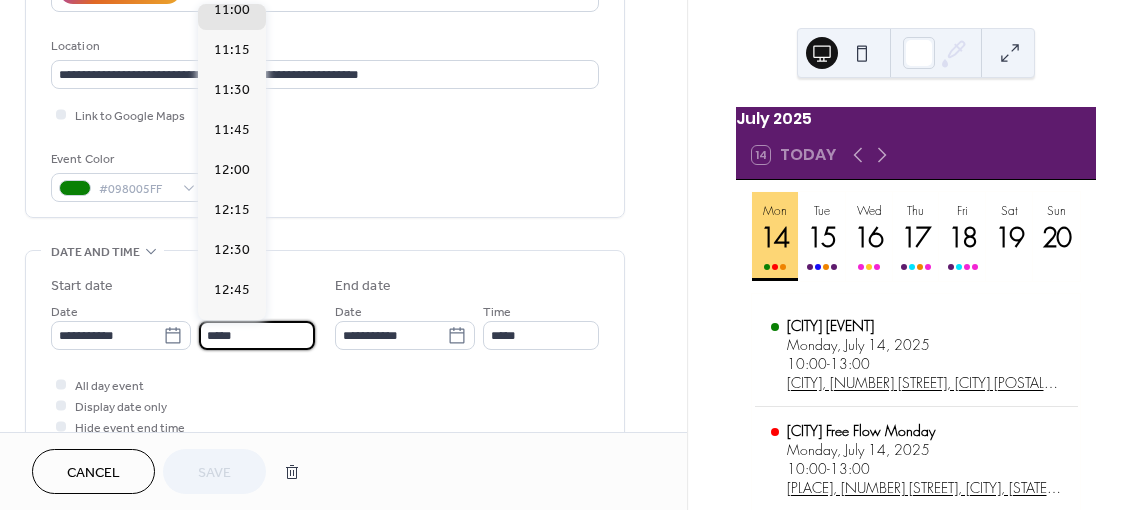 type on "*****" 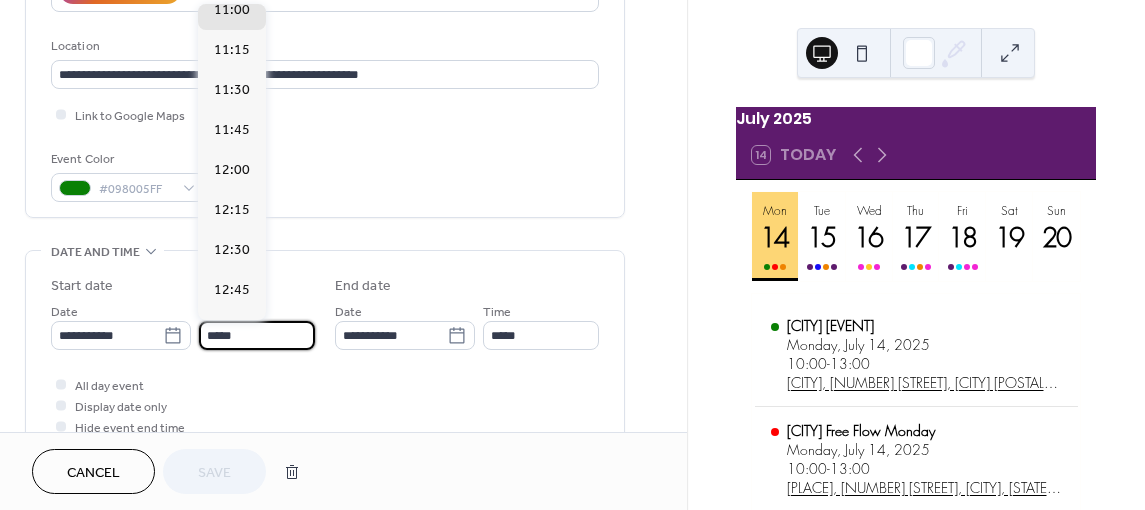 click on "All day event Display date only Hide event end time" at bounding box center [325, 405] 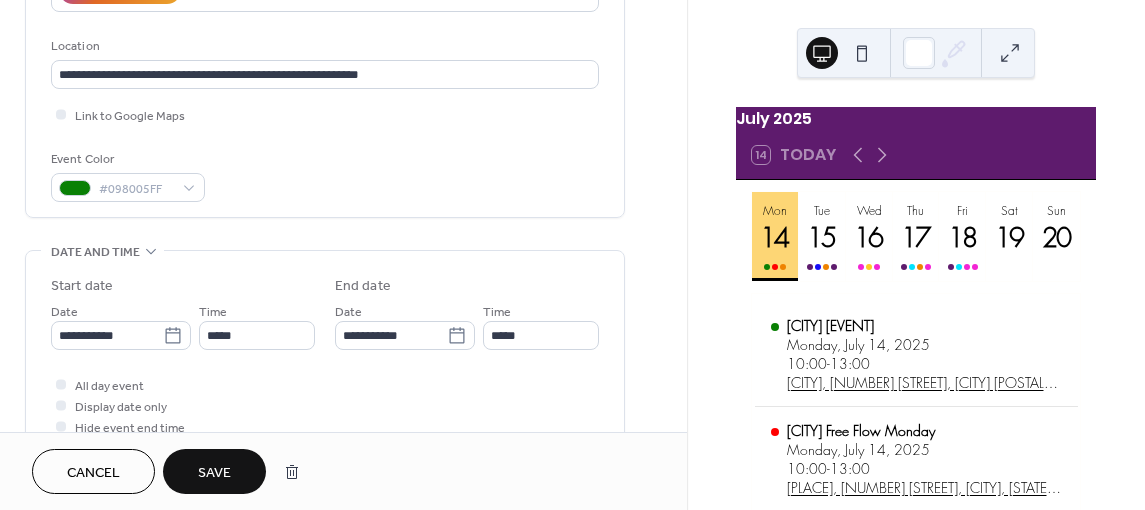 click on "Save" at bounding box center [214, 473] 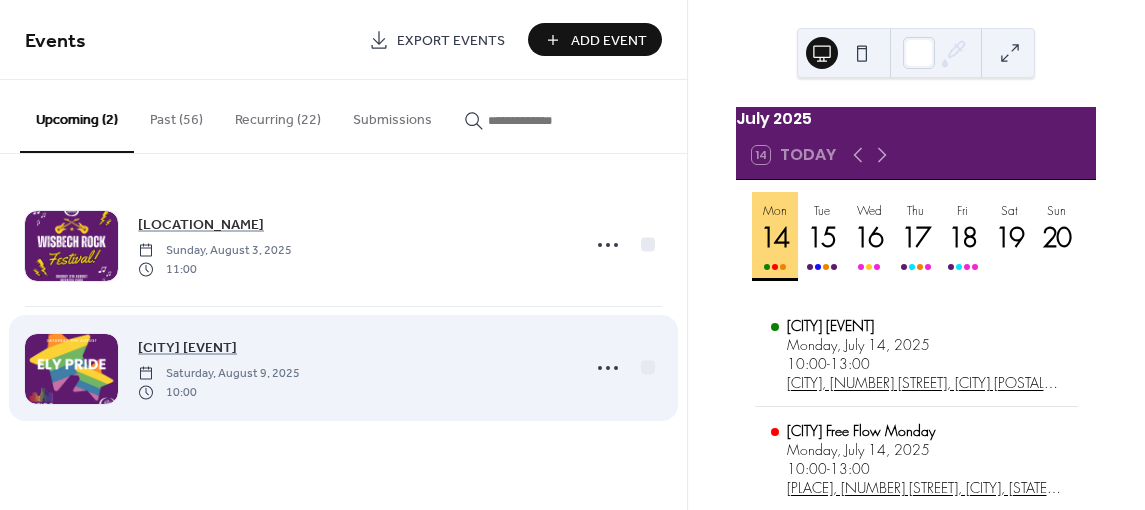 drag, startPoint x: 519, startPoint y: 334, endPoint x: 500, endPoint y: 320, distance: 23.600847 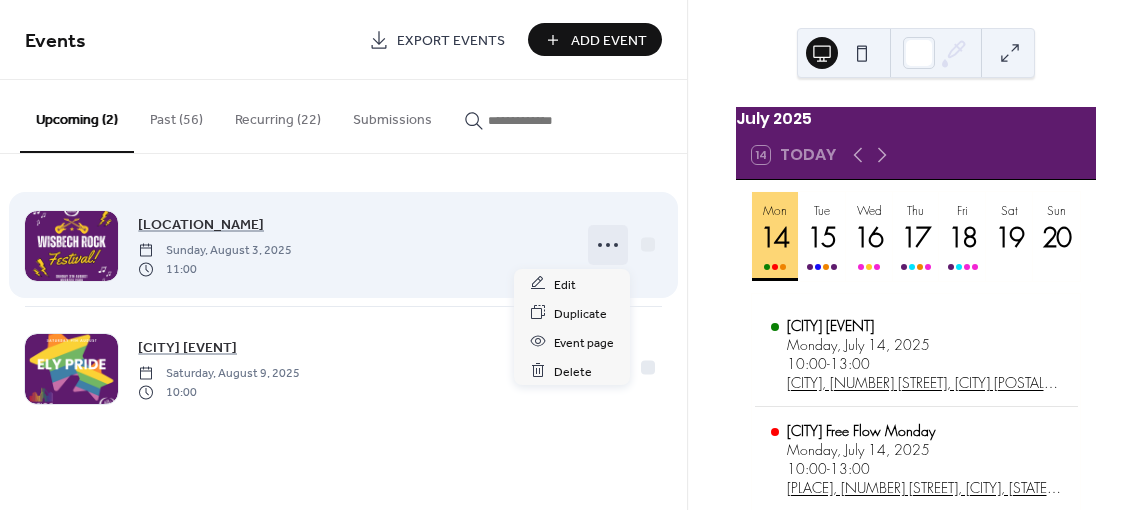 click 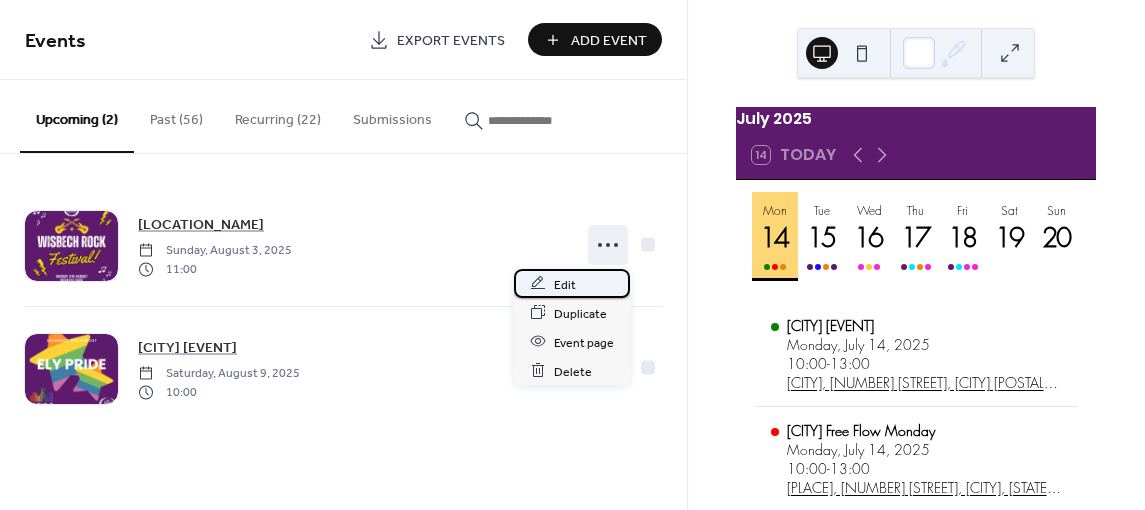 click on "Edit" at bounding box center (565, 284) 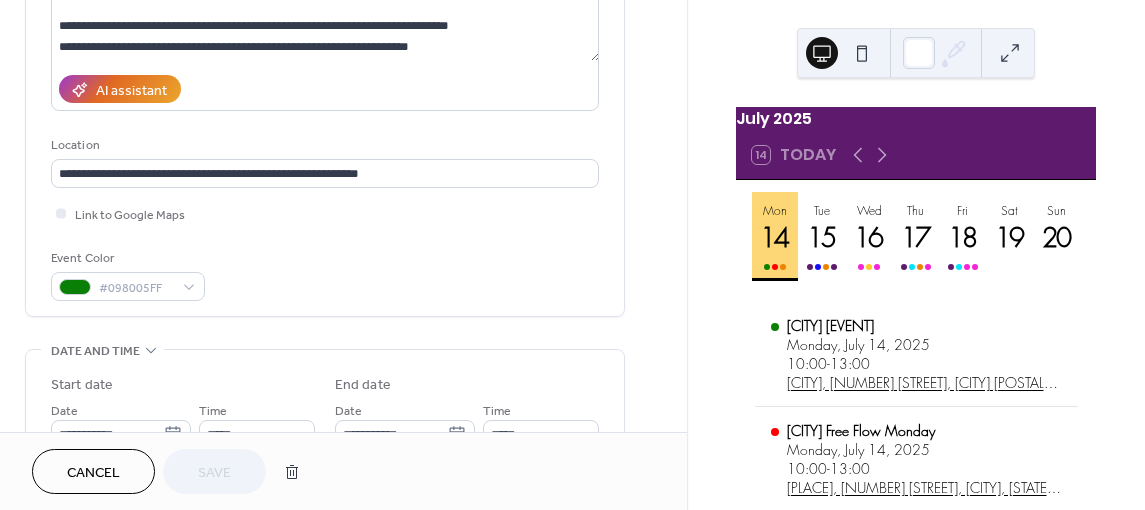 scroll, scrollTop: 500, scrollLeft: 0, axis: vertical 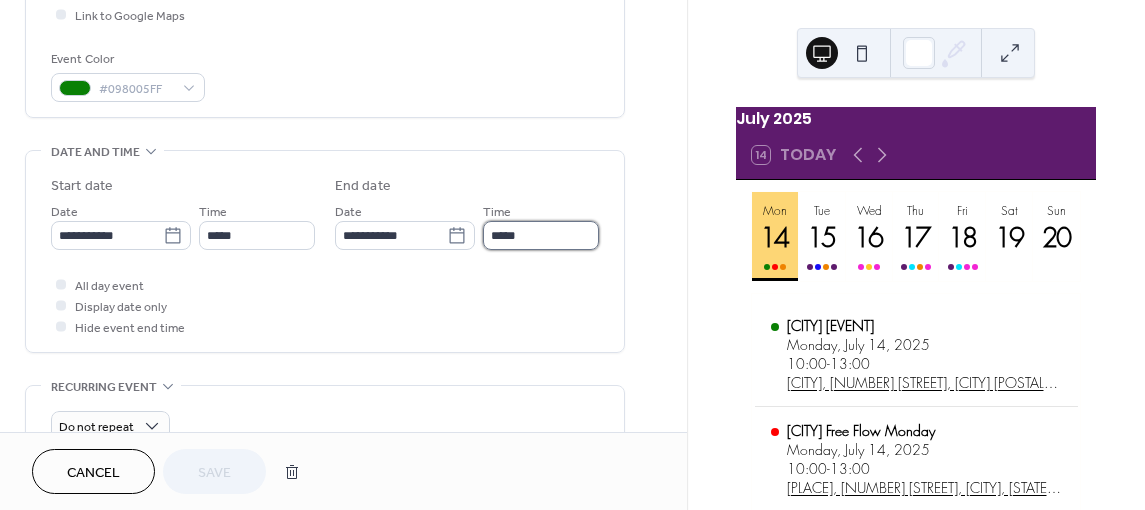 click on "*****" at bounding box center [541, 235] 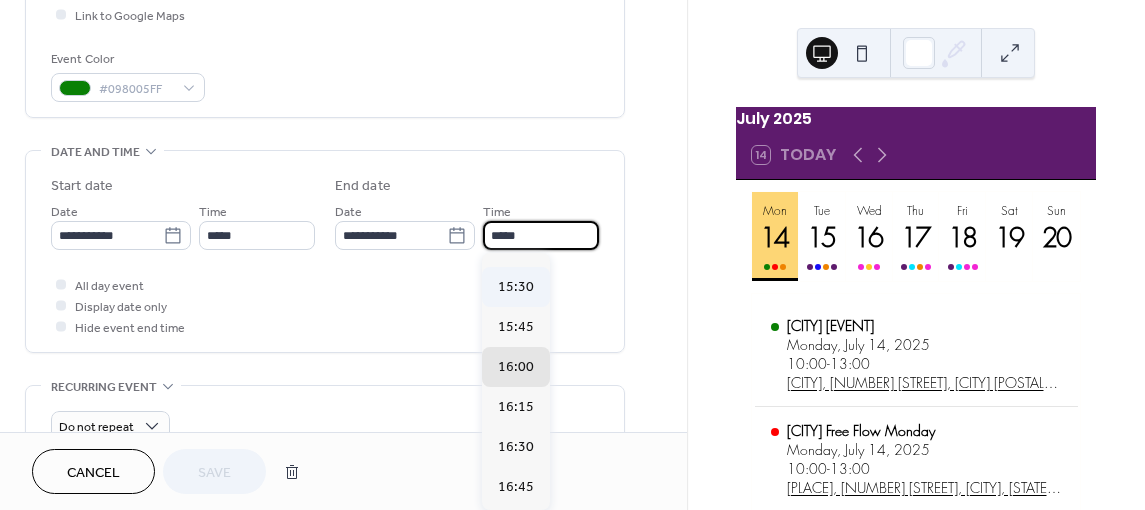 scroll, scrollTop: 566, scrollLeft: 0, axis: vertical 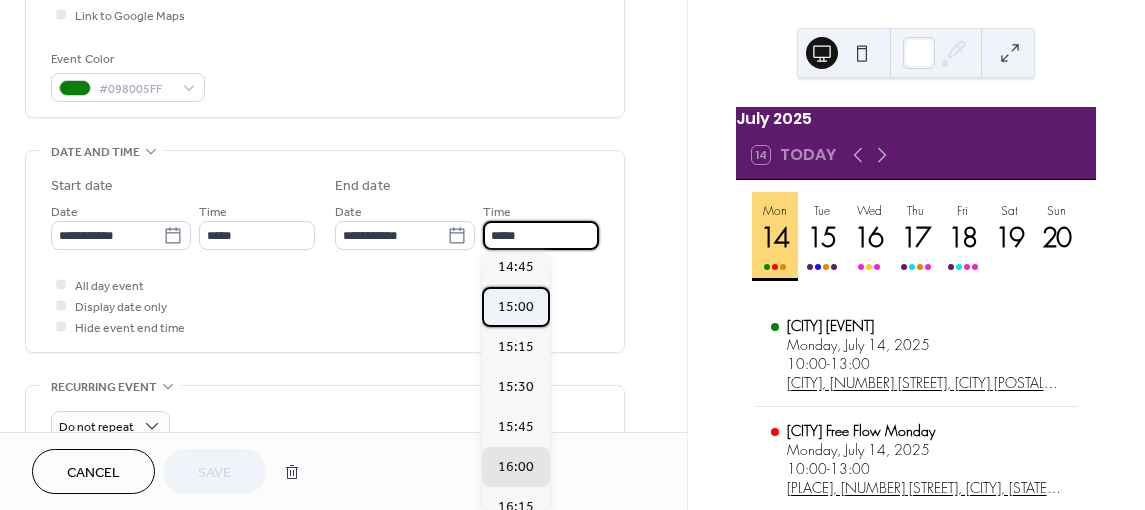 click on "15:00" at bounding box center [516, 307] 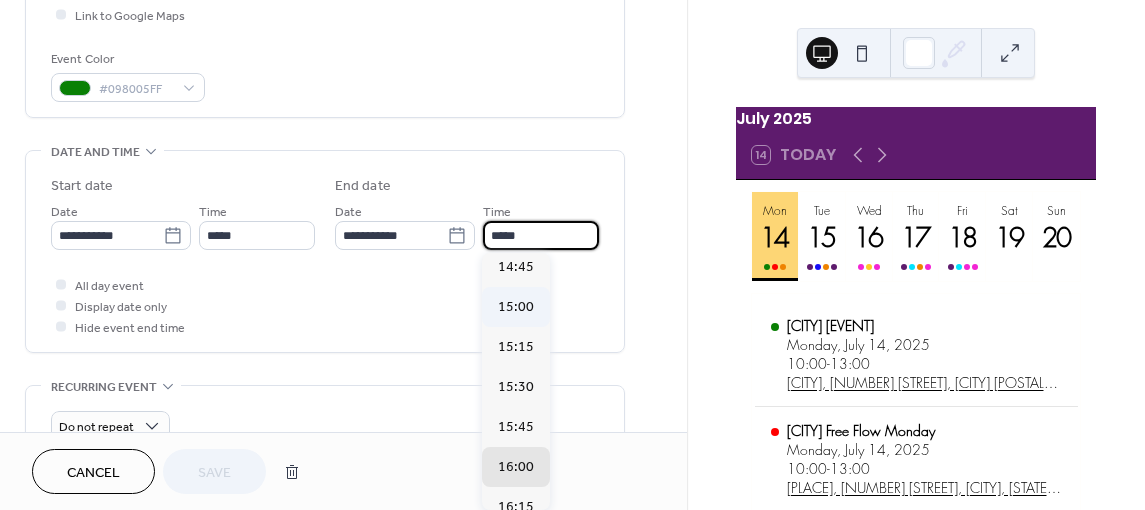 type on "*****" 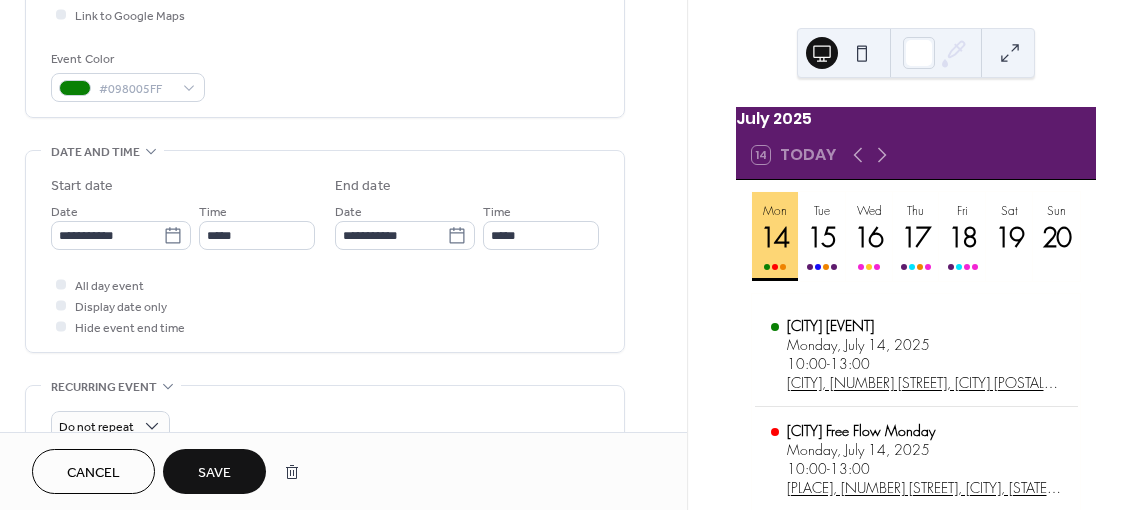 click on "Save" at bounding box center (214, 473) 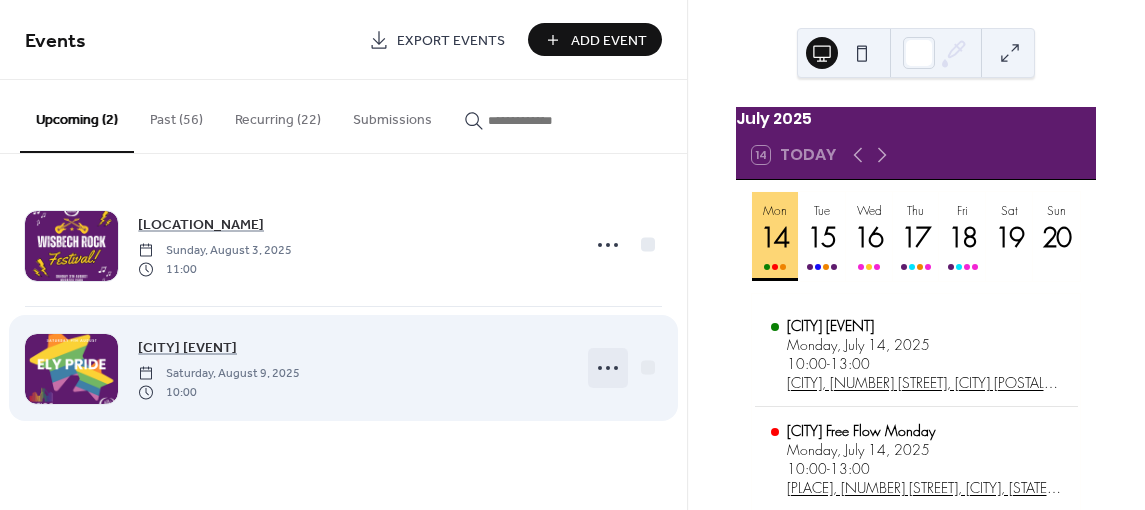 click 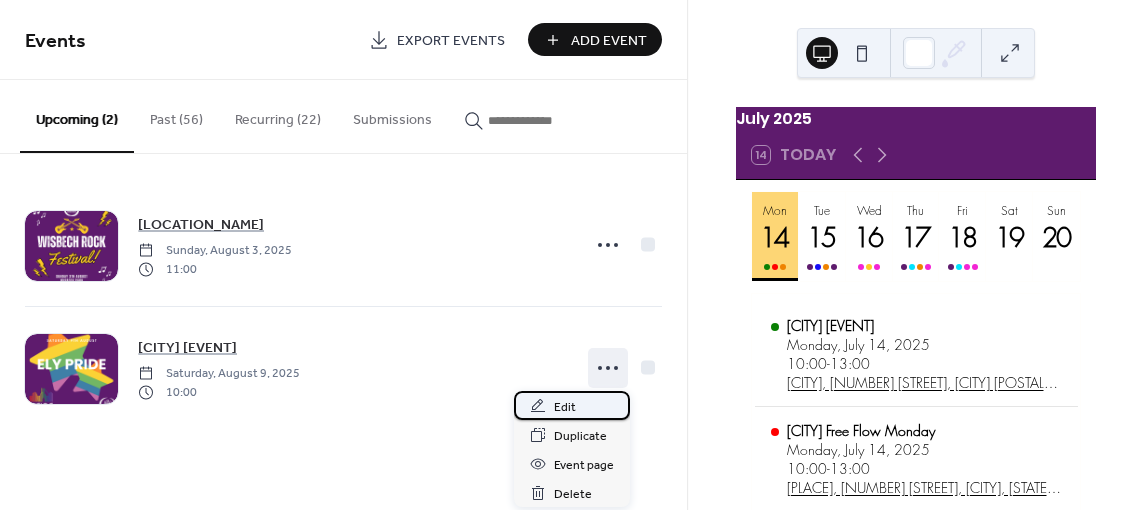 click on "Edit" at bounding box center [572, 405] 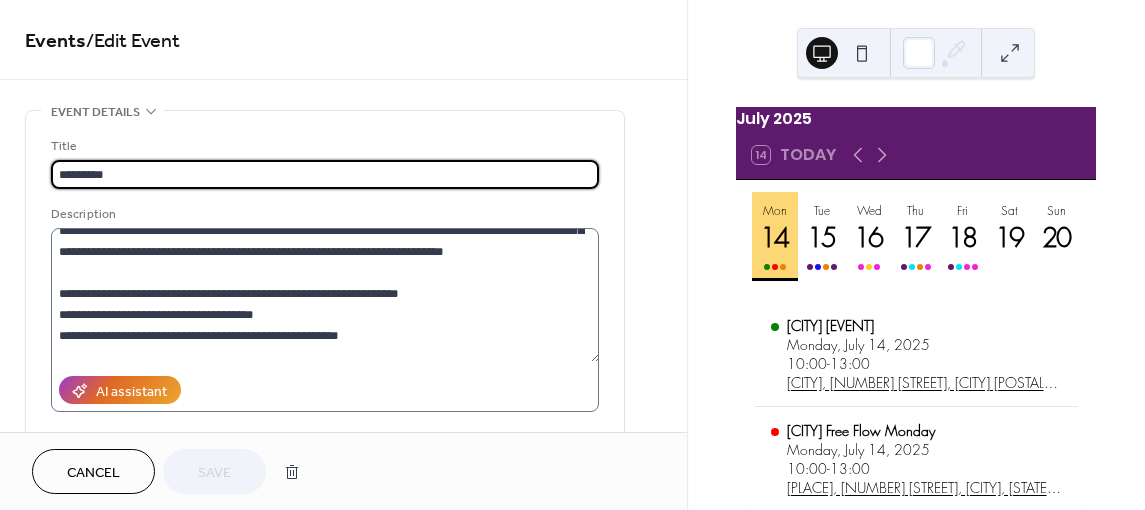 scroll, scrollTop: 62, scrollLeft: 0, axis: vertical 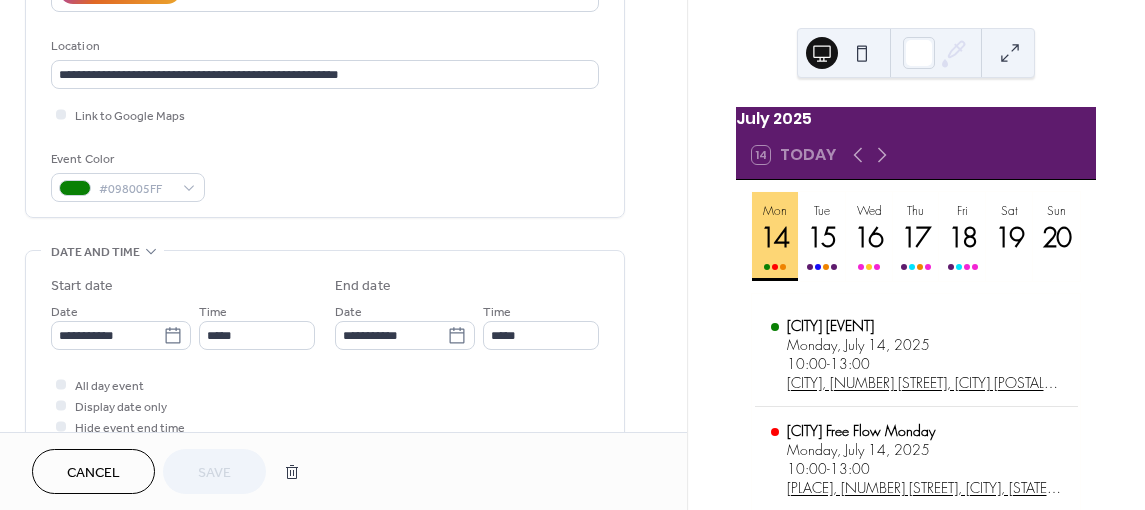 click on "Cancel" at bounding box center (93, 473) 